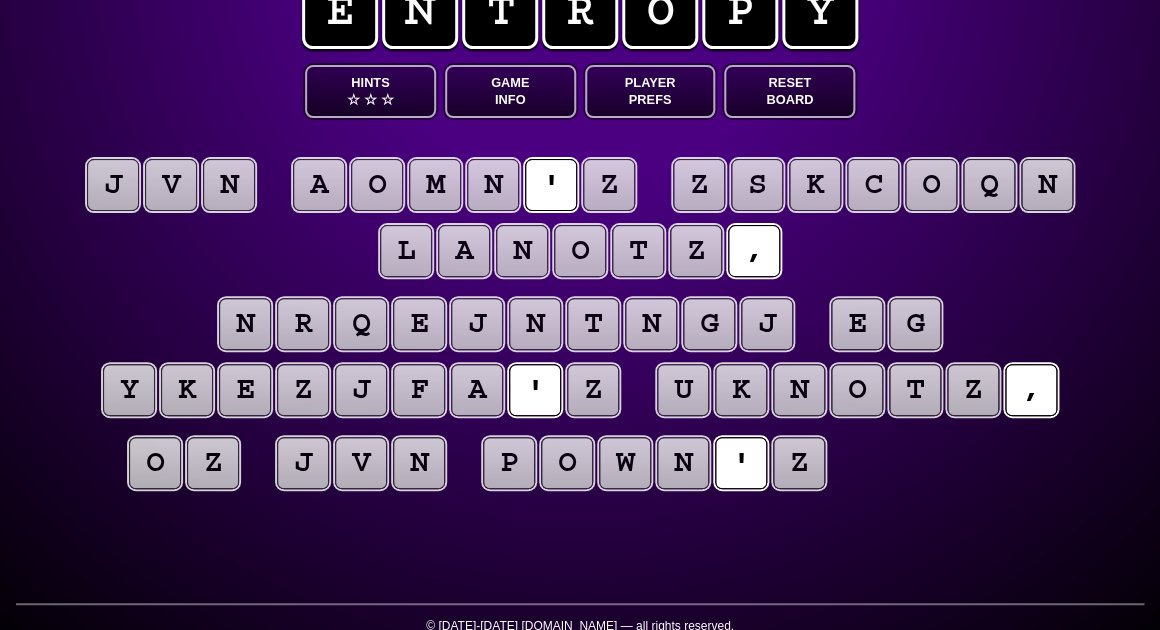 scroll, scrollTop: 60, scrollLeft: 0, axis: vertical 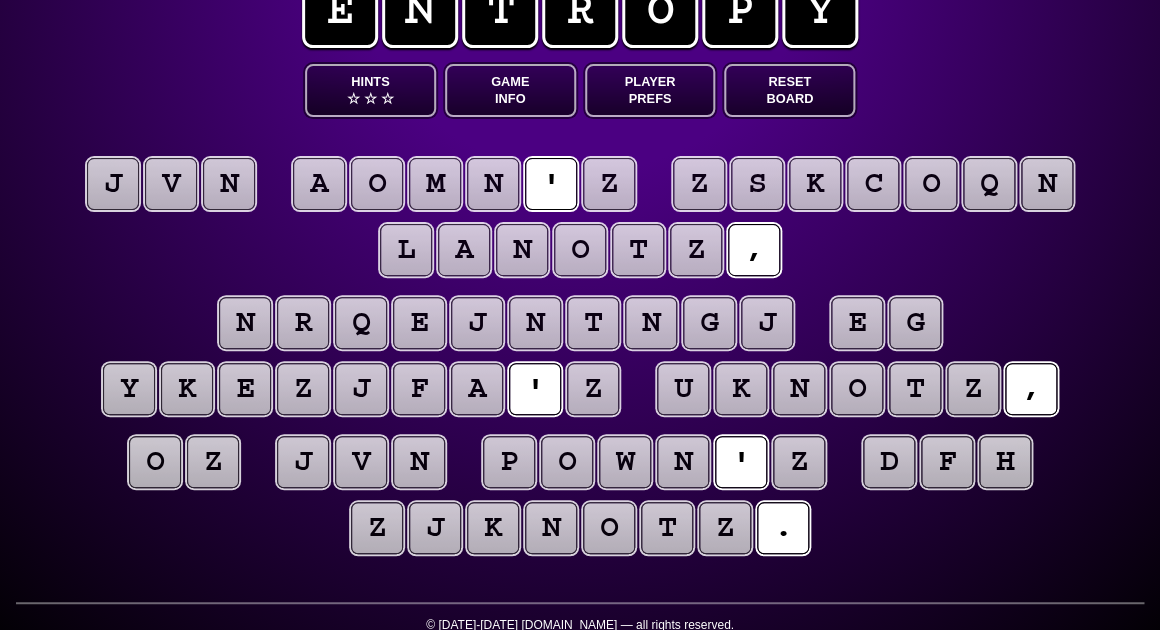 click on "Game Info" at bounding box center [510, 90] 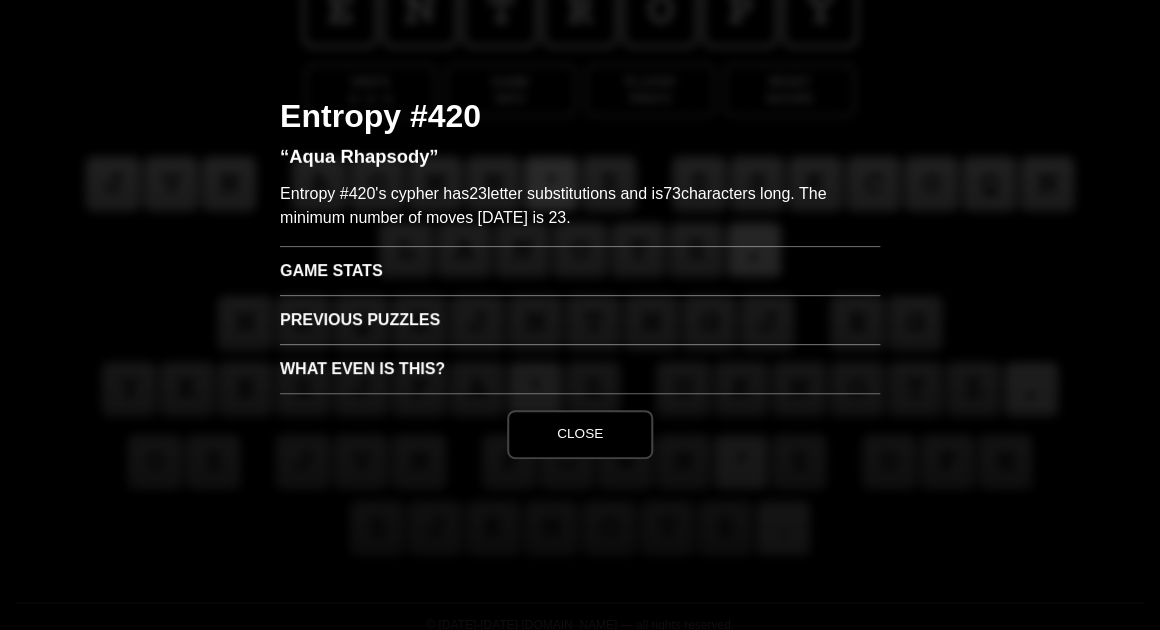 scroll, scrollTop: 0, scrollLeft: 0, axis: both 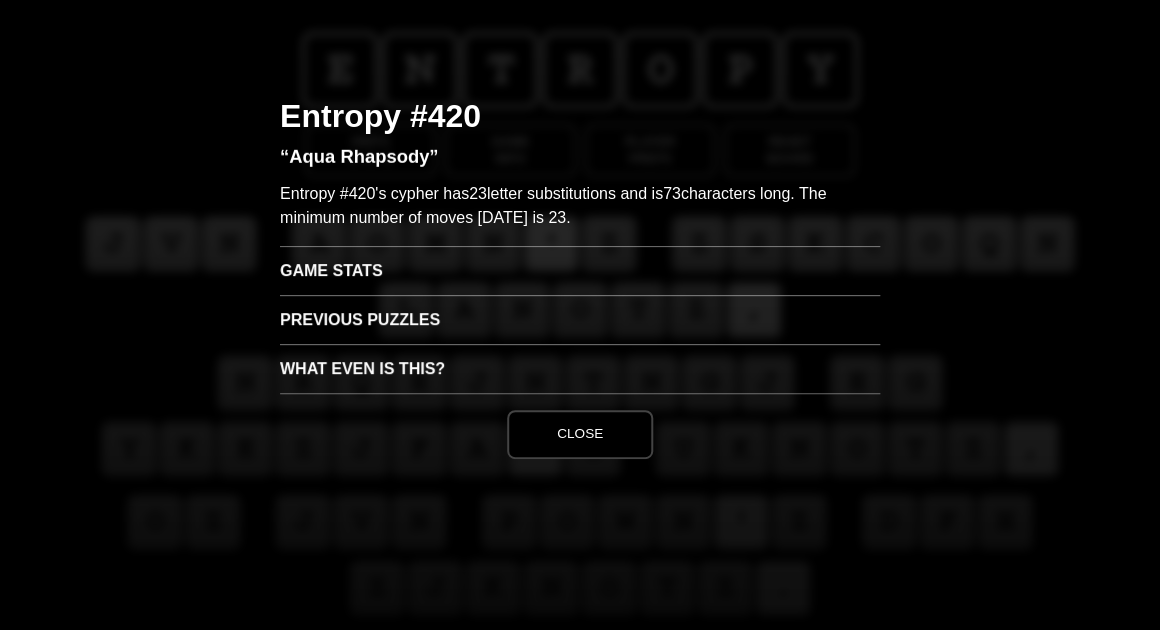 click on "Game Stats" at bounding box center [580, 270] 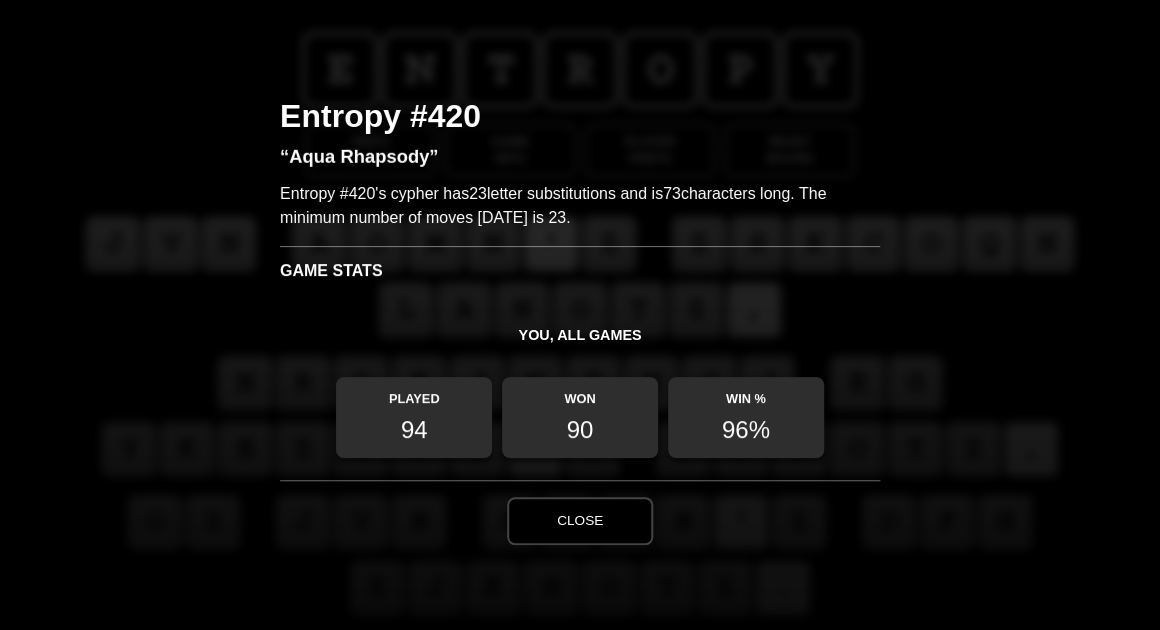 click on "Close" at bounding box center (580, 521) 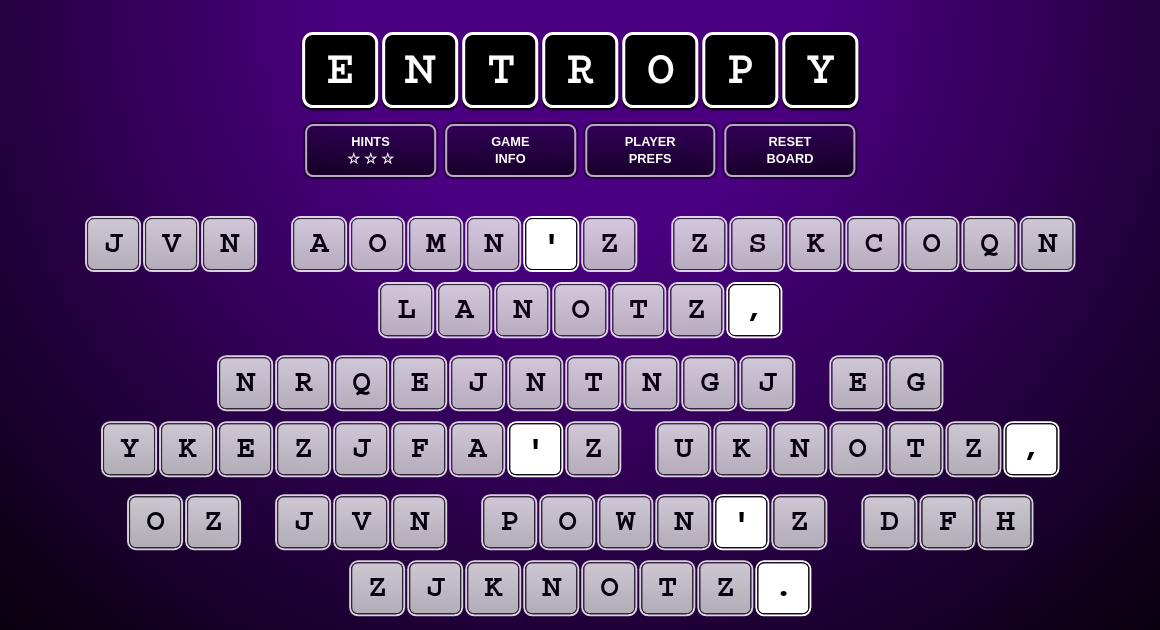 click on "z" at bounding box center (609, 244) 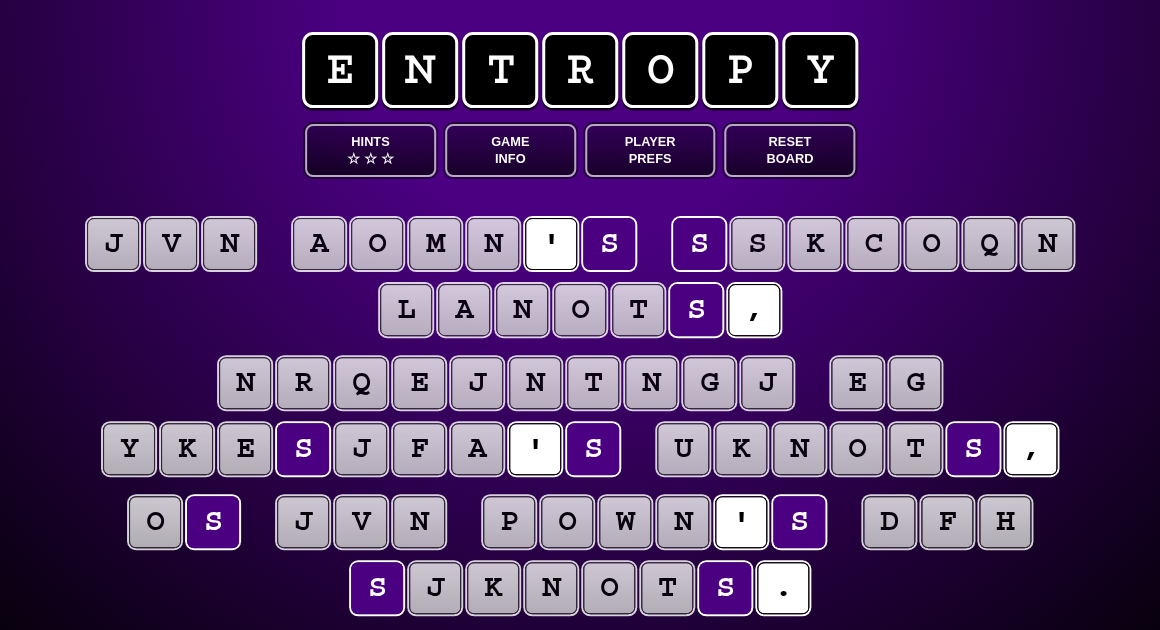scroll, scrollTop: 15, scrollLeft: 0, axis: vertical 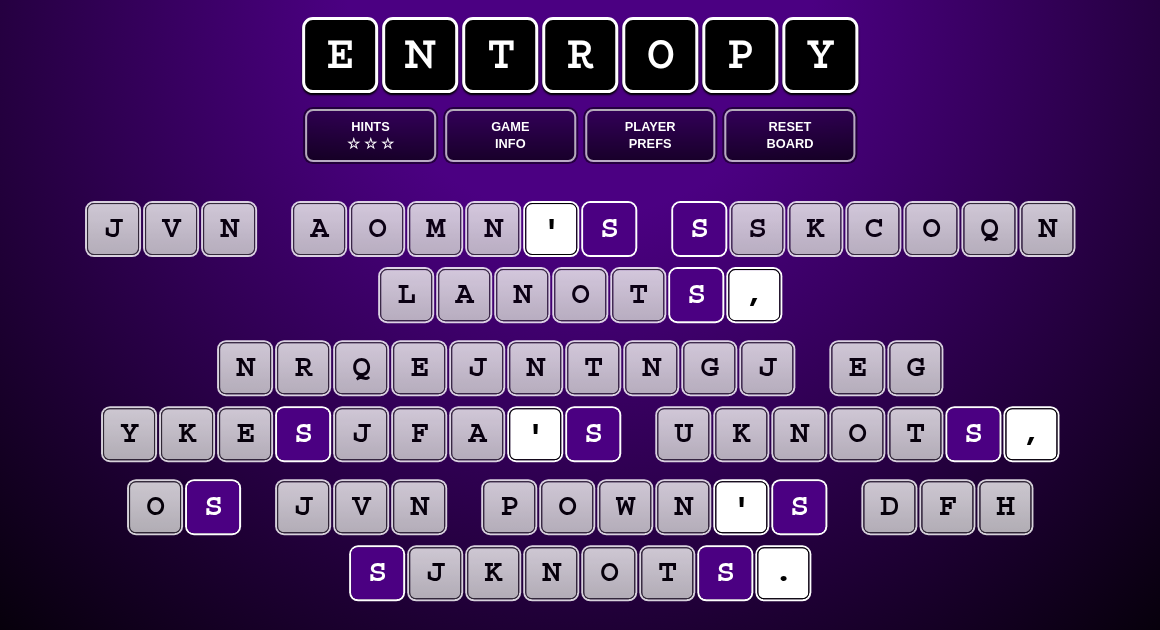 click on "j v n a o m n ' s s s k c o q n l a n o t s , n r q e j n t n g j e g y k e s j f a ' s u k n o t s , o s j v n p o w n ' s d f h s j k n o t s ." at bounding box center [580, 404] 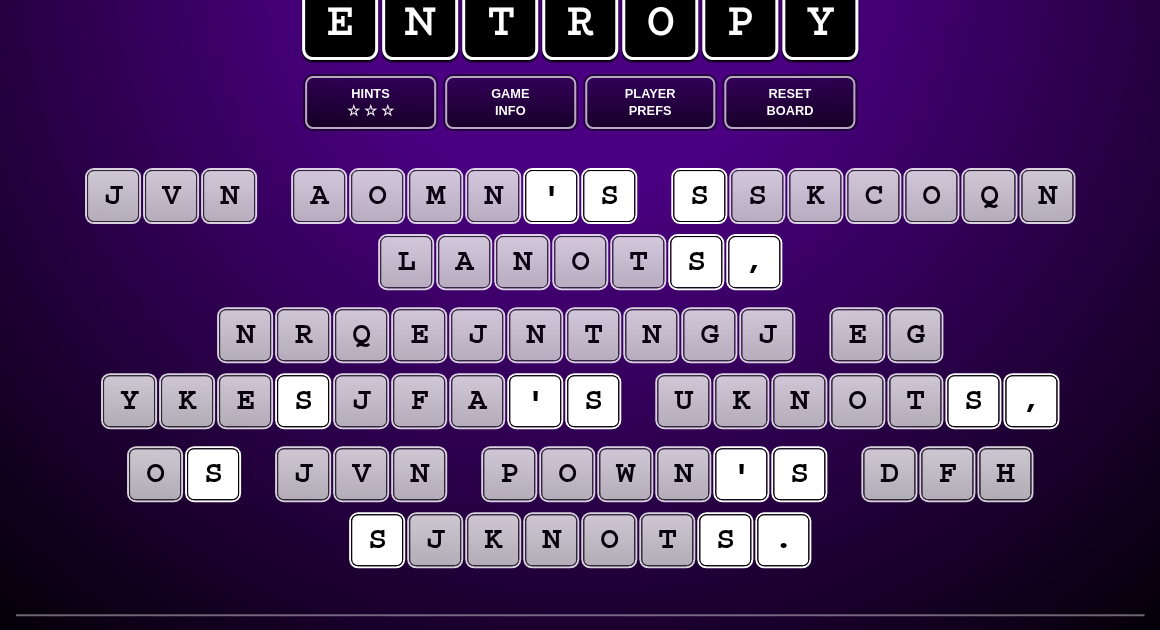 scroll, scrollTop: 48, scrollLeft: 0, axis: vertical 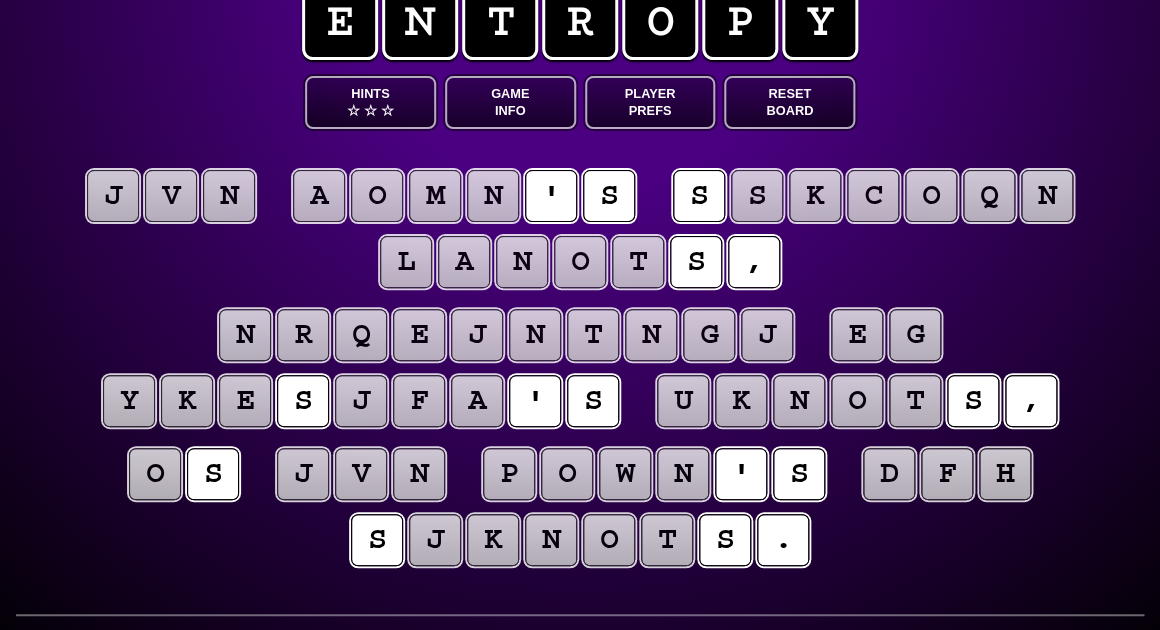click on "o s j v n p o w n ' s d f h s j k n o t s ." at bounding box center [580, 508] 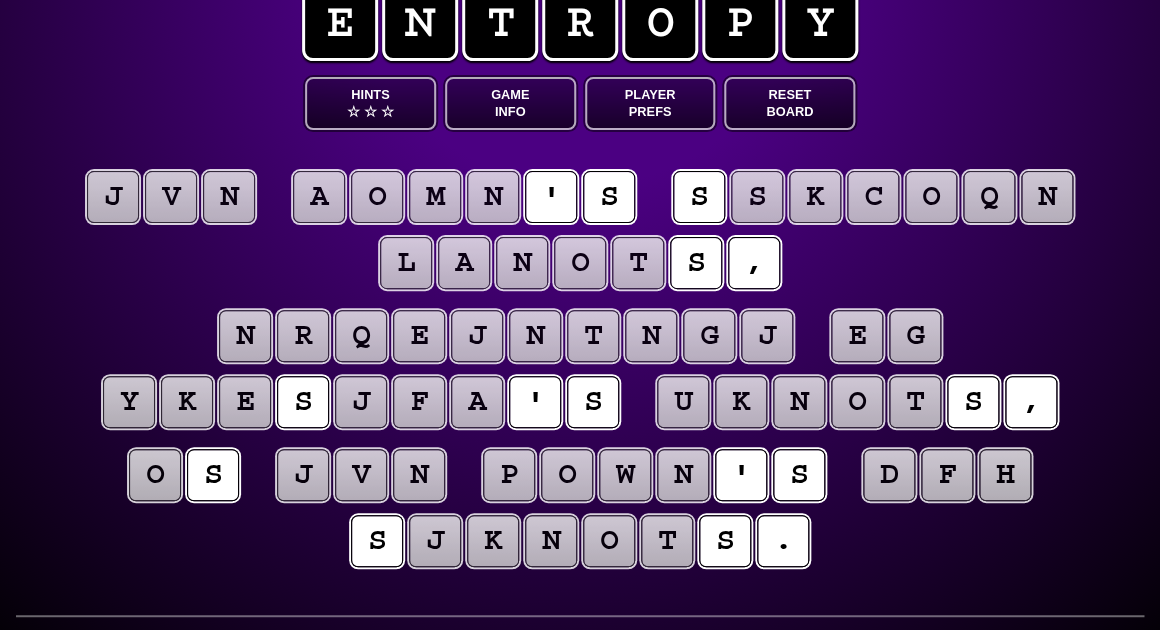 click on "n" at bounding box center (419, 475) 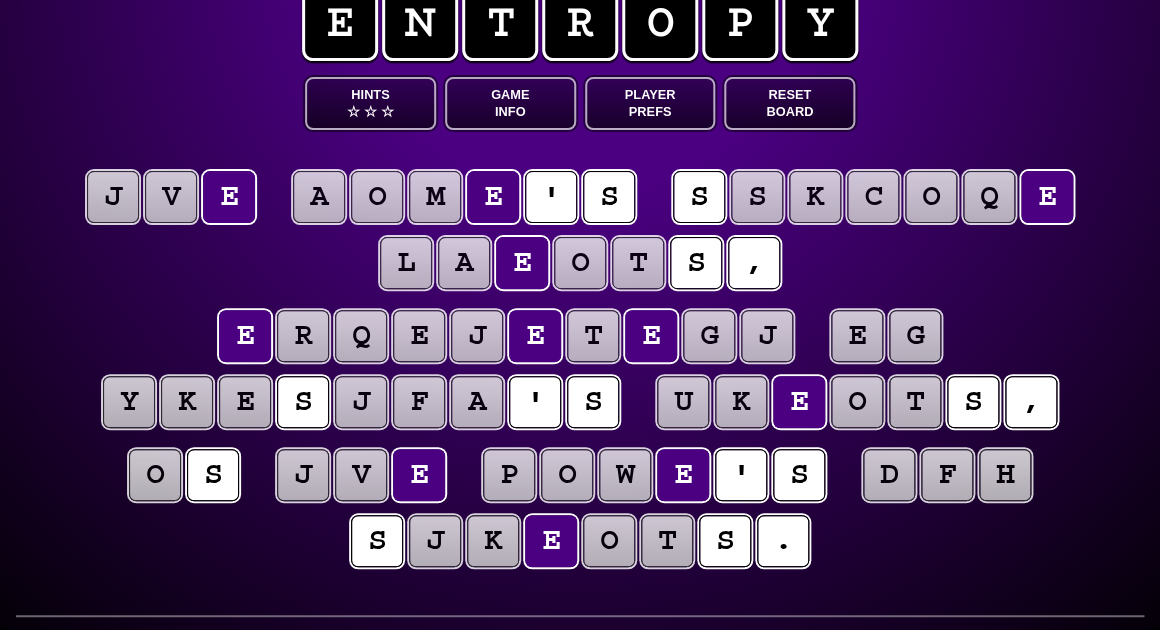 scroll, scrollTop: 45, scrollLeft: 0, axis: vertical 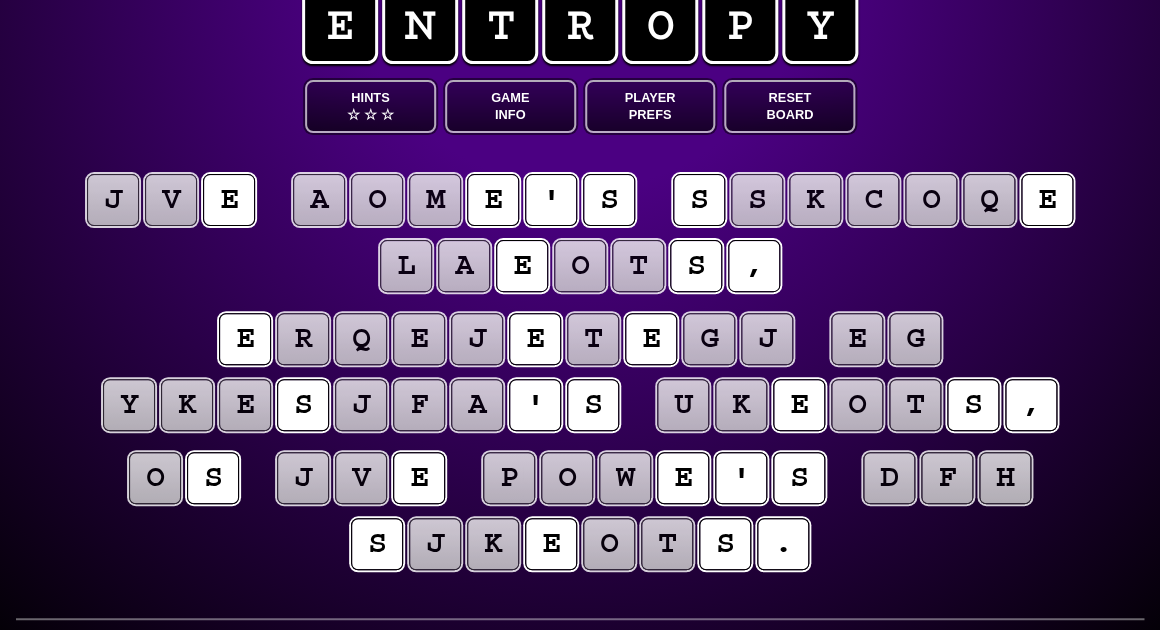 click on "v" at bounding box center (361, 478) 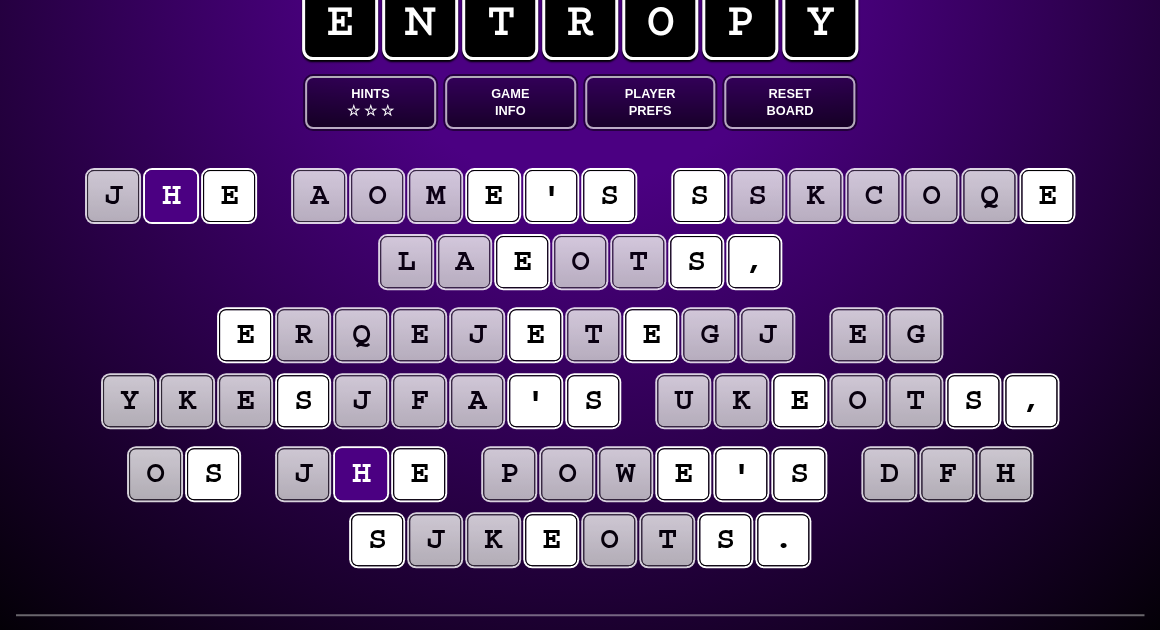 scroll, scrollTop: 49, scrollLeft: 1, axis: both 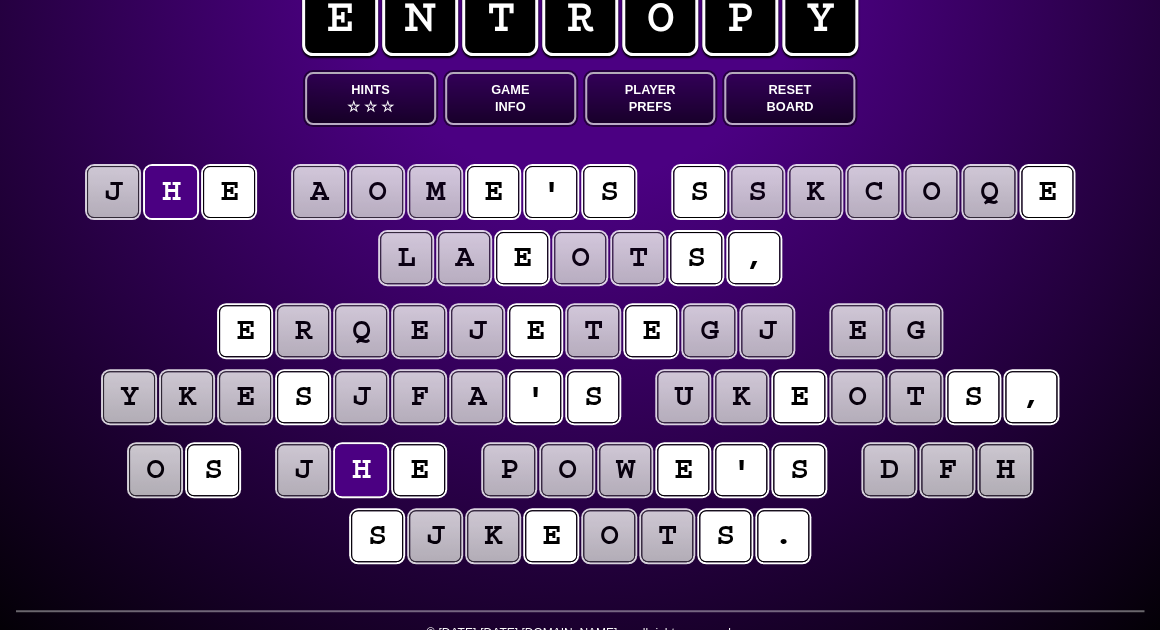 click on "j" at bounding box center (113, 192) 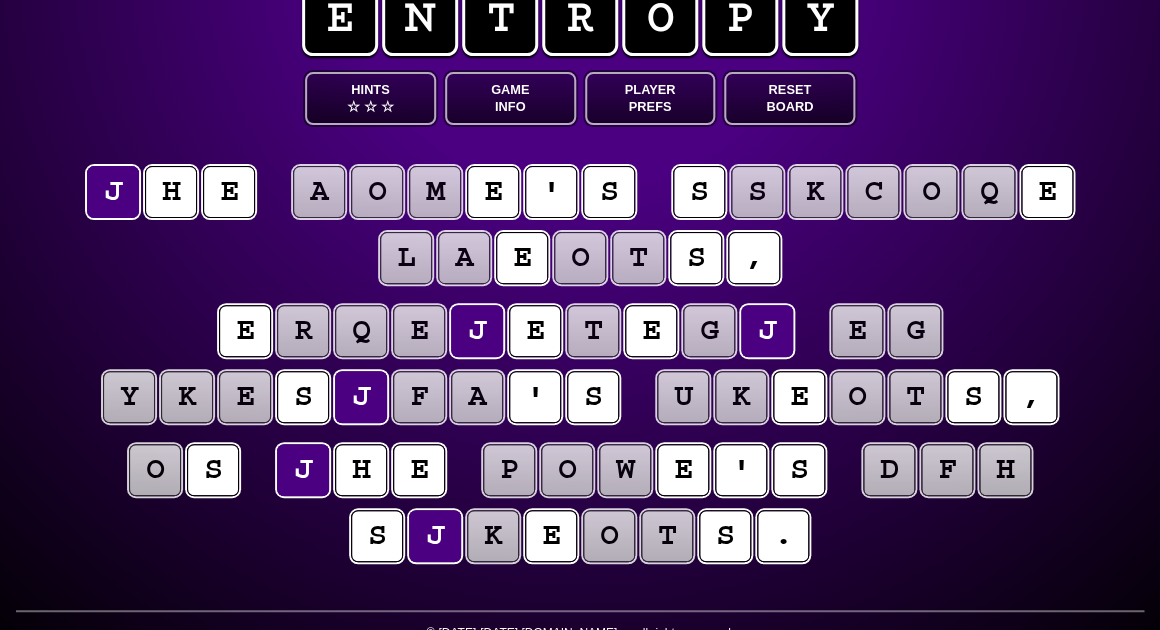scroll, scrollTop: 52, scrollLeft: 0, axis: vertical 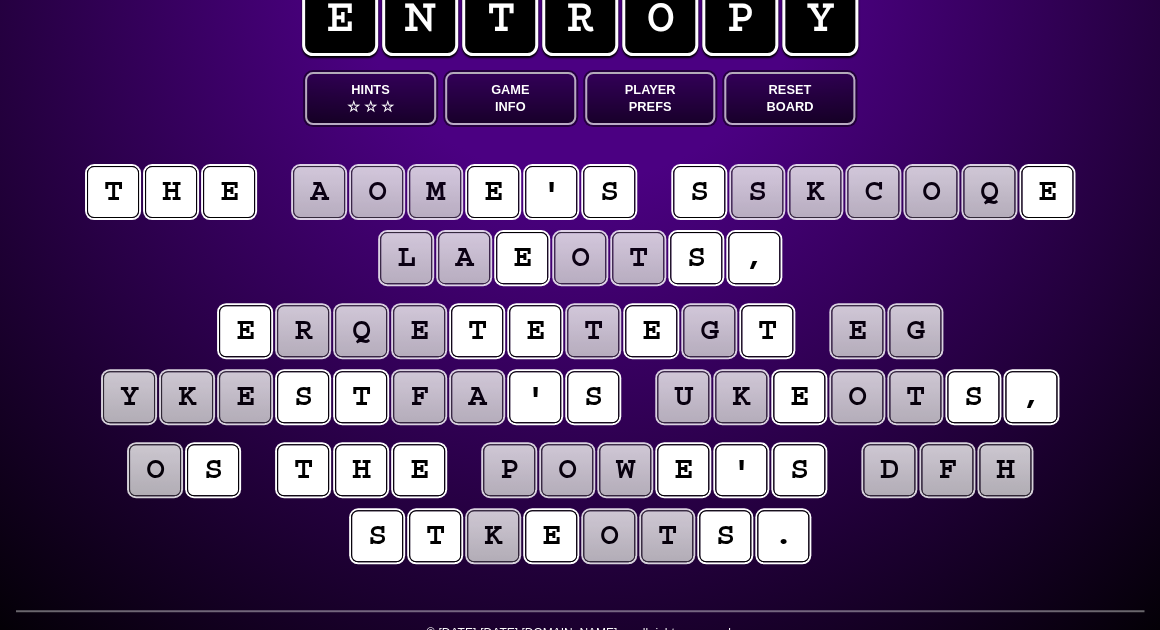 click on "t h e a o m e ' s s s k c o q e l a e o t s ," at bounding box center [580, 226] 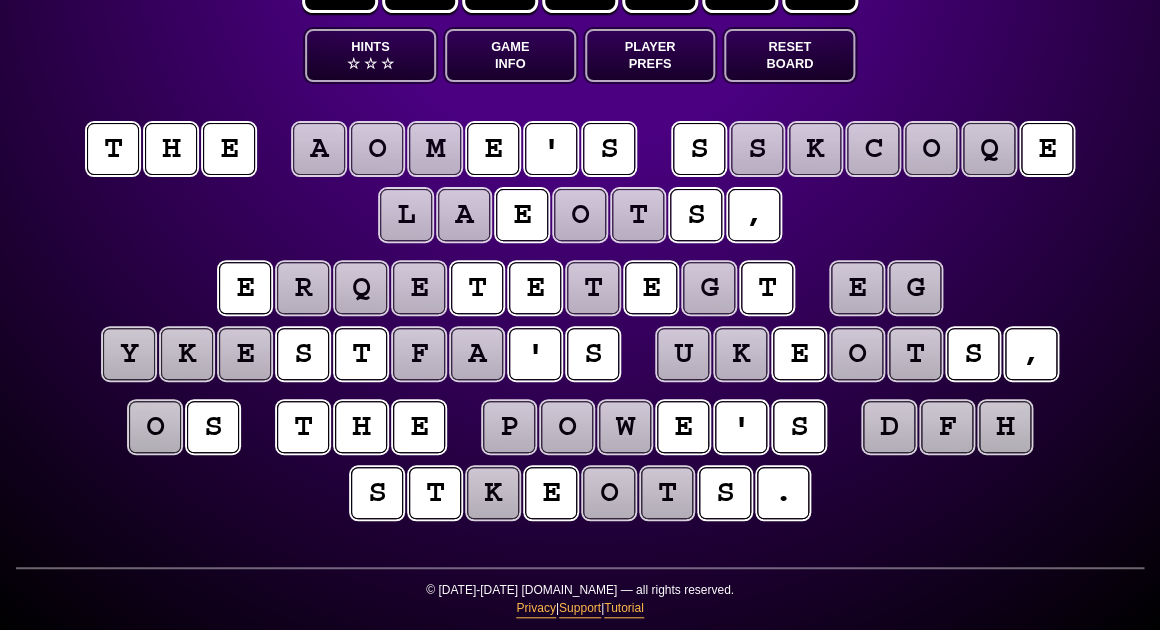 scroll, scrollTop: 95, scrollLeft: 0, axis: vertical 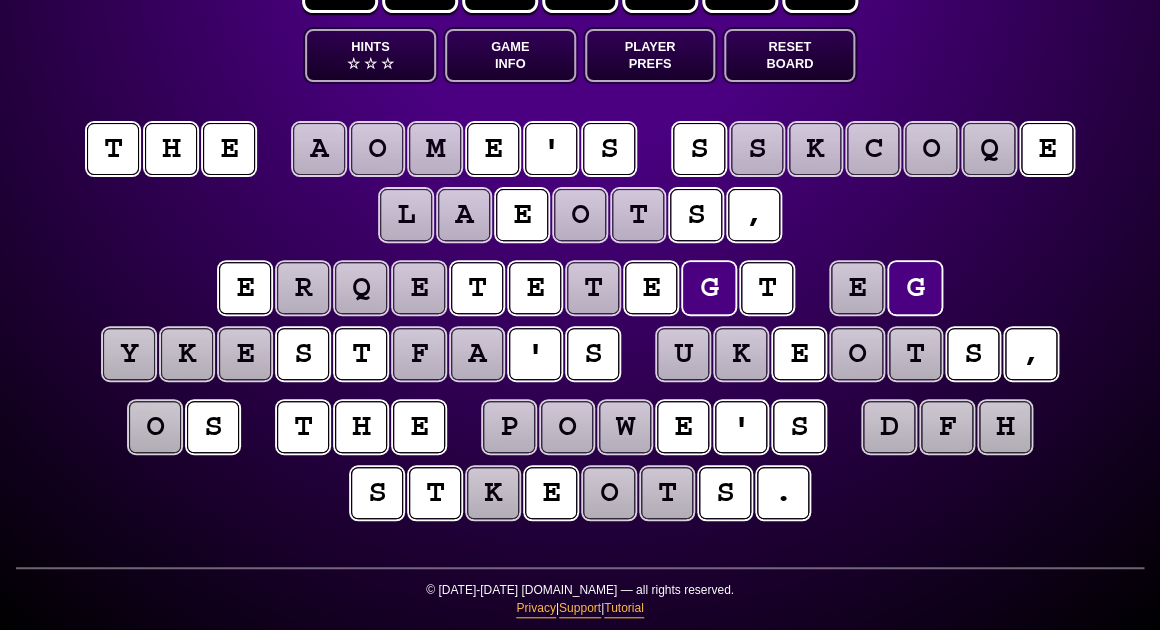 click on "t h e a o m e ' s s s k c o q e l a e o t s ," at bounding box center [580, 183] 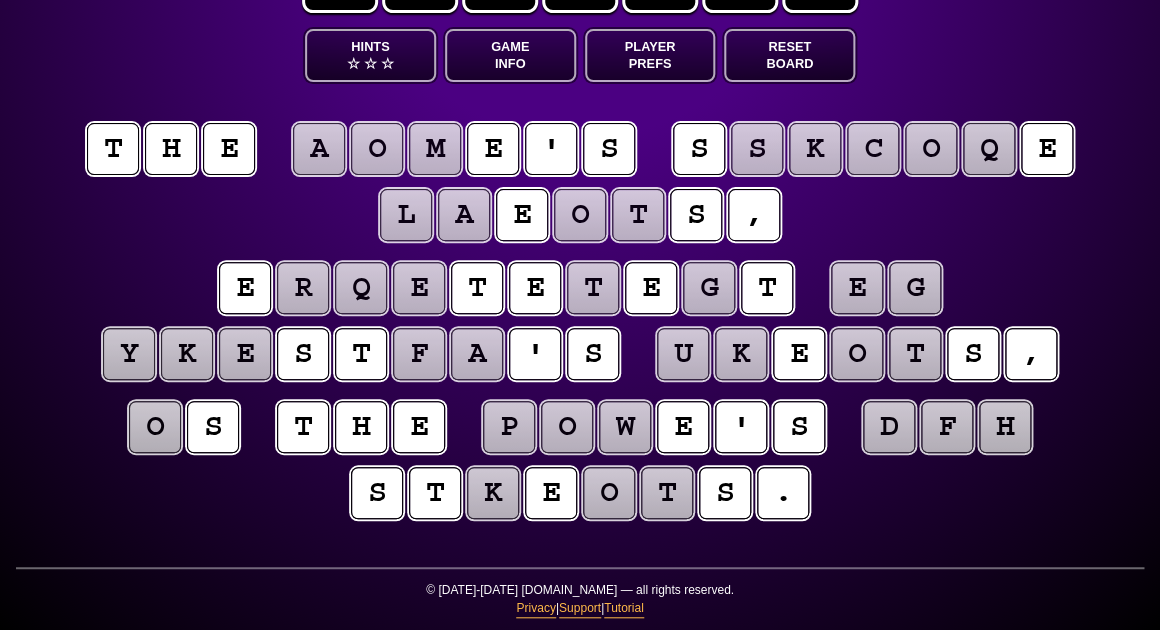 scroll, scrollTop: 94, scrollLeft: 0, axis: vertical 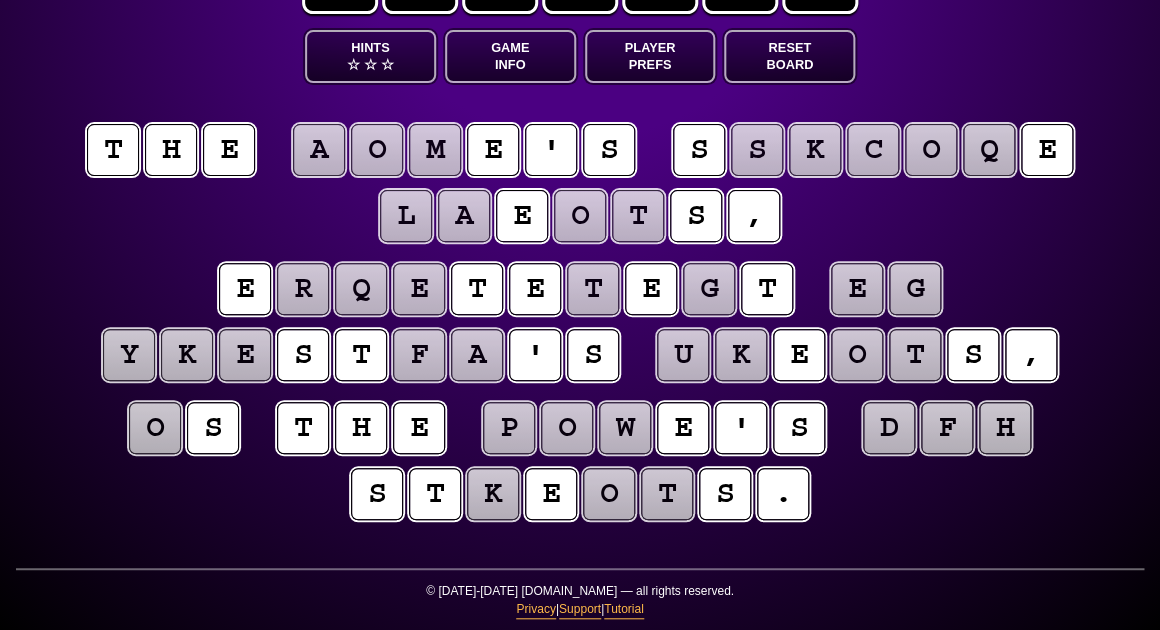 click on "g" at bounding box center (709, 289) 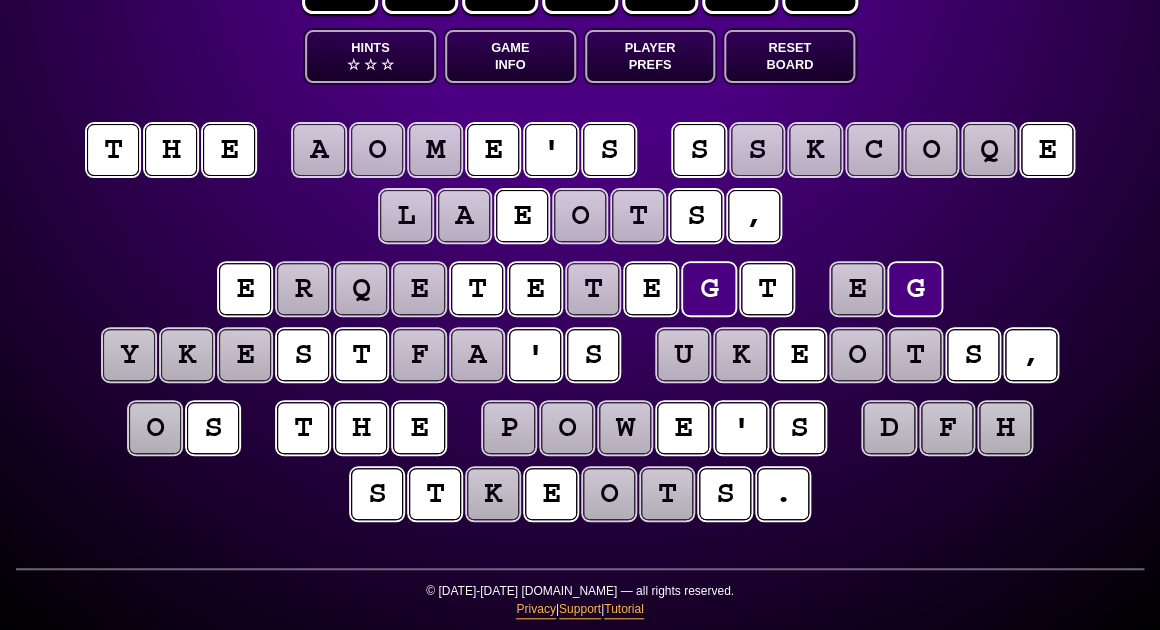 click on "t h e a o m e ' s s s k c o q e l a e o t s ," at bounding box center [580, 184] 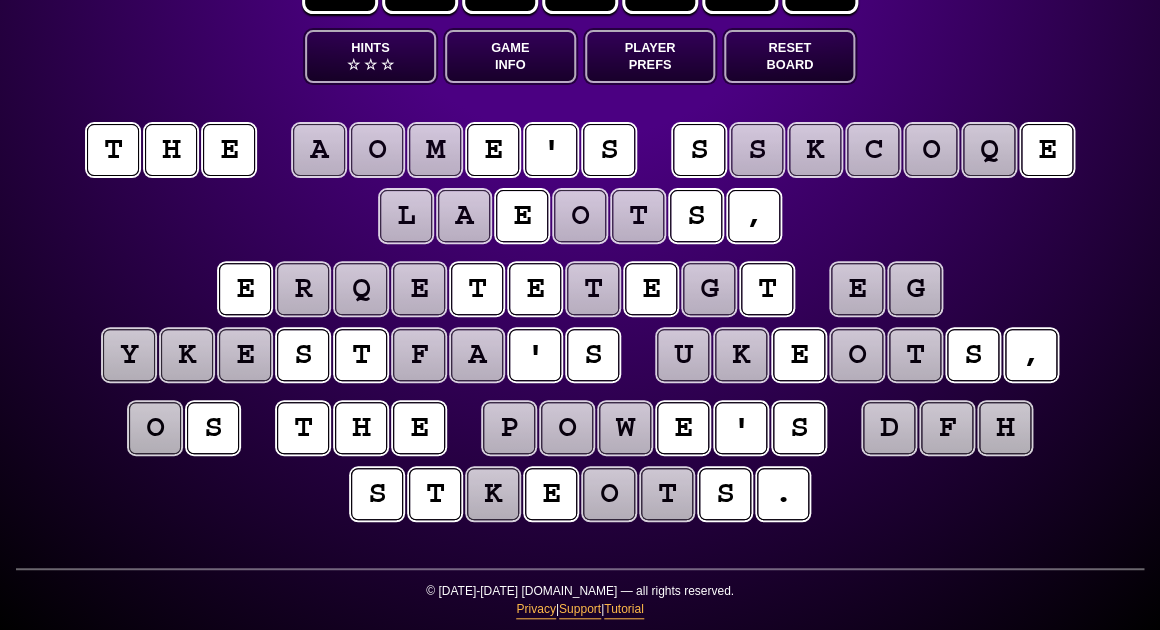 scroll, scrollTop: 93, scrollLeft: 0, axis: vertical 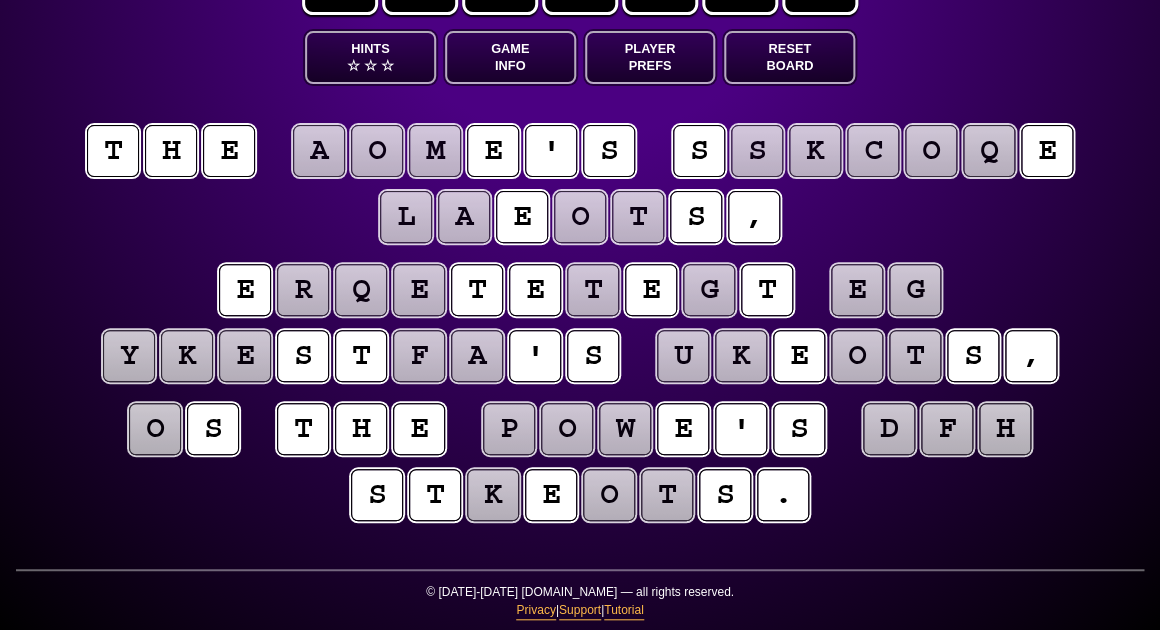 click on "o" at bounding box center (155, 429) 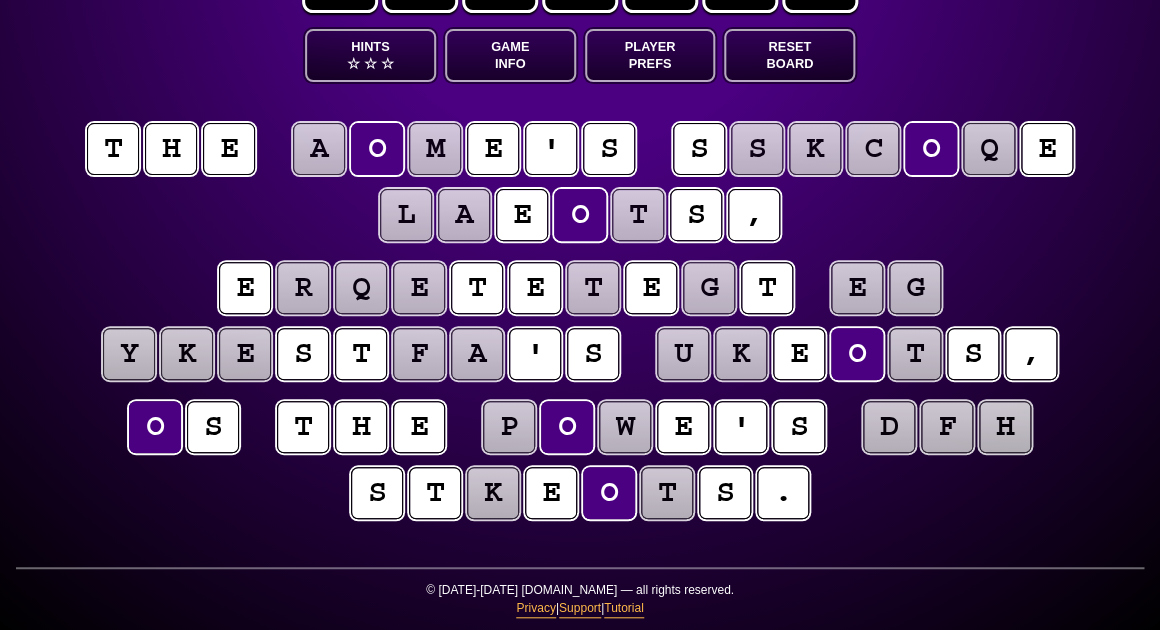 scroll, scrollTop: 95, scrollLeft: 0, axis: vertical 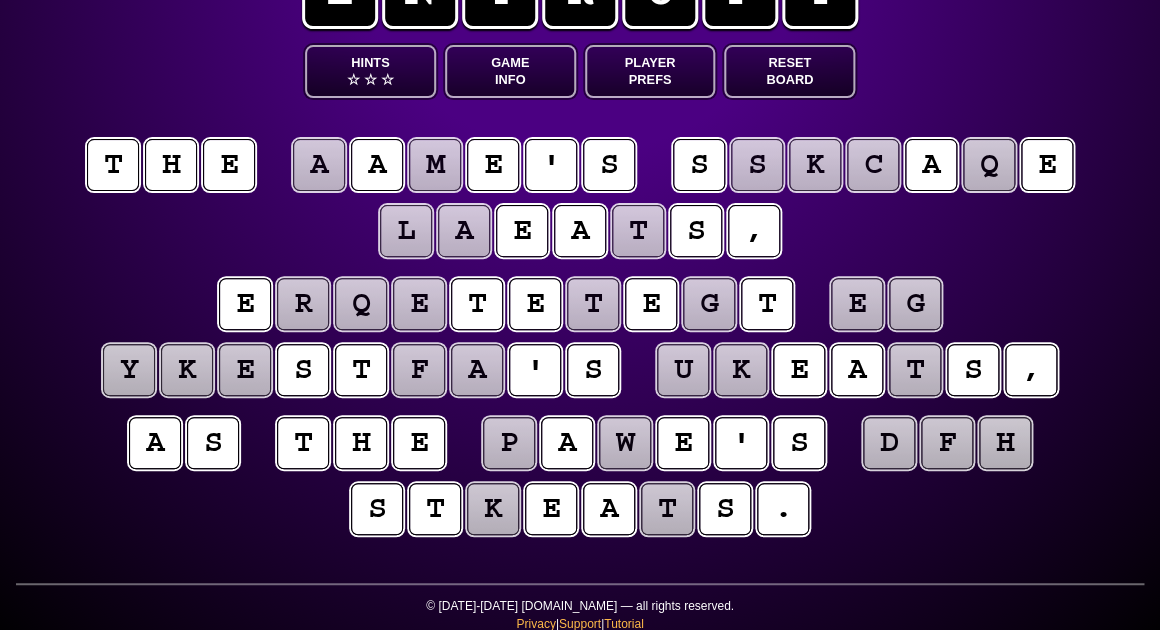 click on "t h e a a m e ' s s s k c a q e l a e a t s , e r q e t e t e g t e g y k e s t f a ' s u k e a t s , a s t h e p a w e ' s d f h s t k e a t s ." at bounding box center (580, 340) 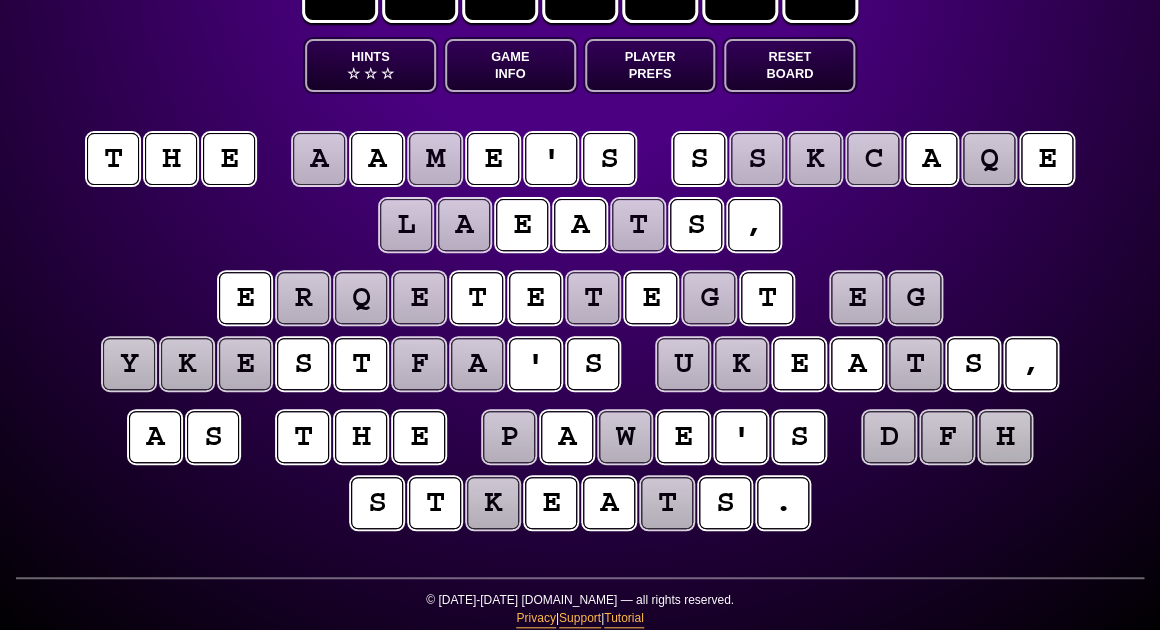 scroll, scrollTop: 84, scrollLeft: 0, axis: vertical 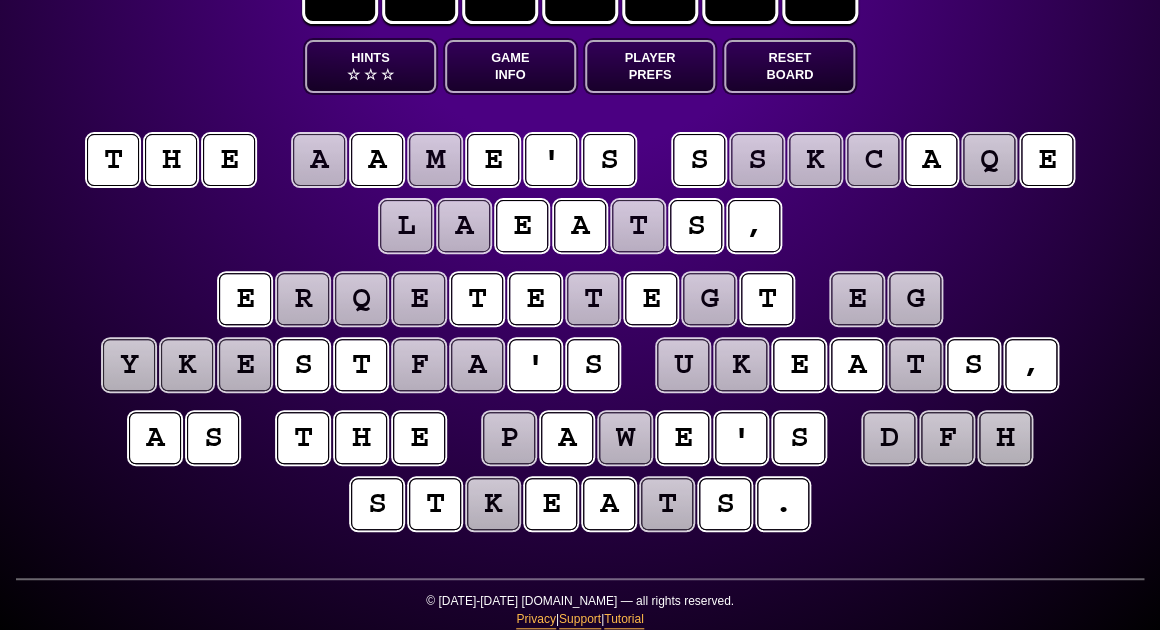 click on "e" at bounding box center [245, 365] 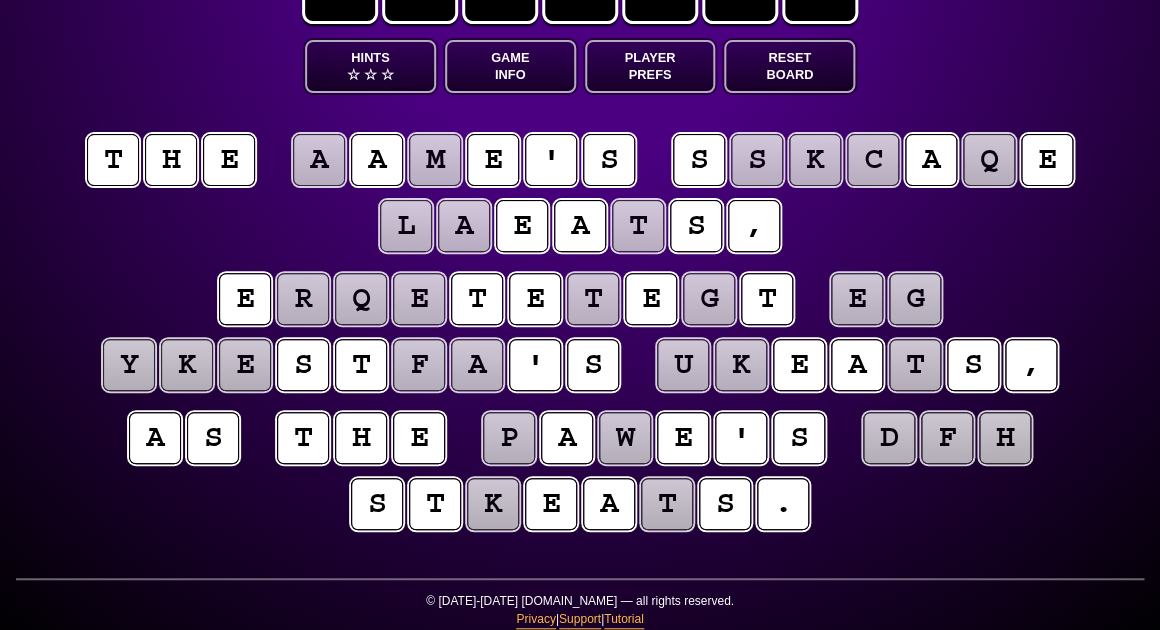 click on "k" at bounding box center [187, 365] 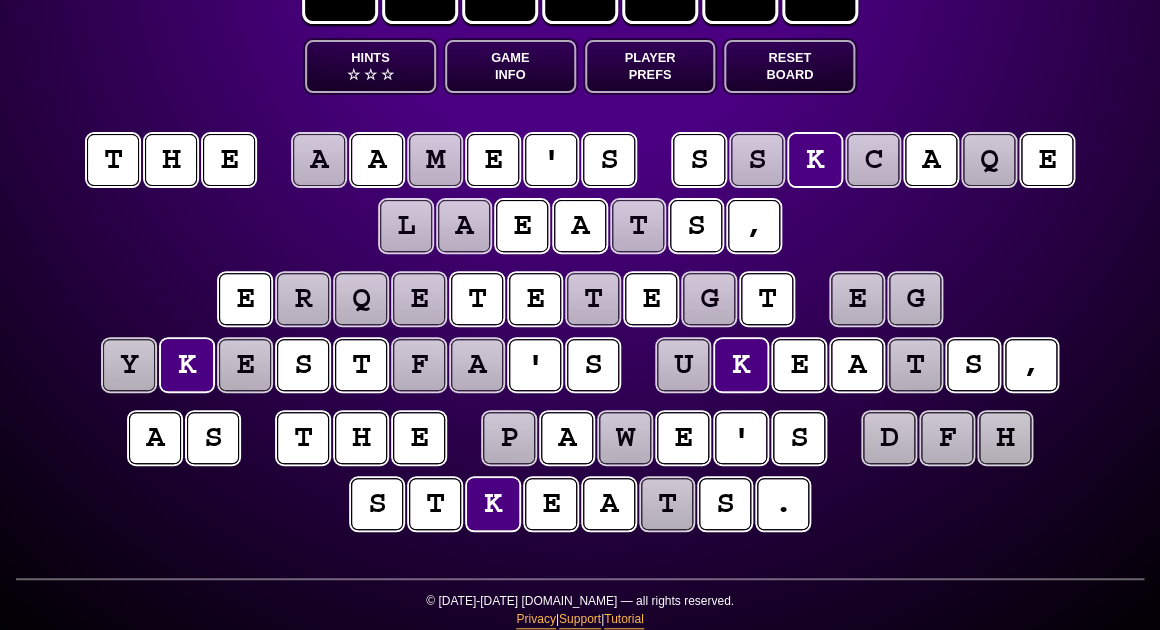 click on "y" at bounding box center (129, 365) 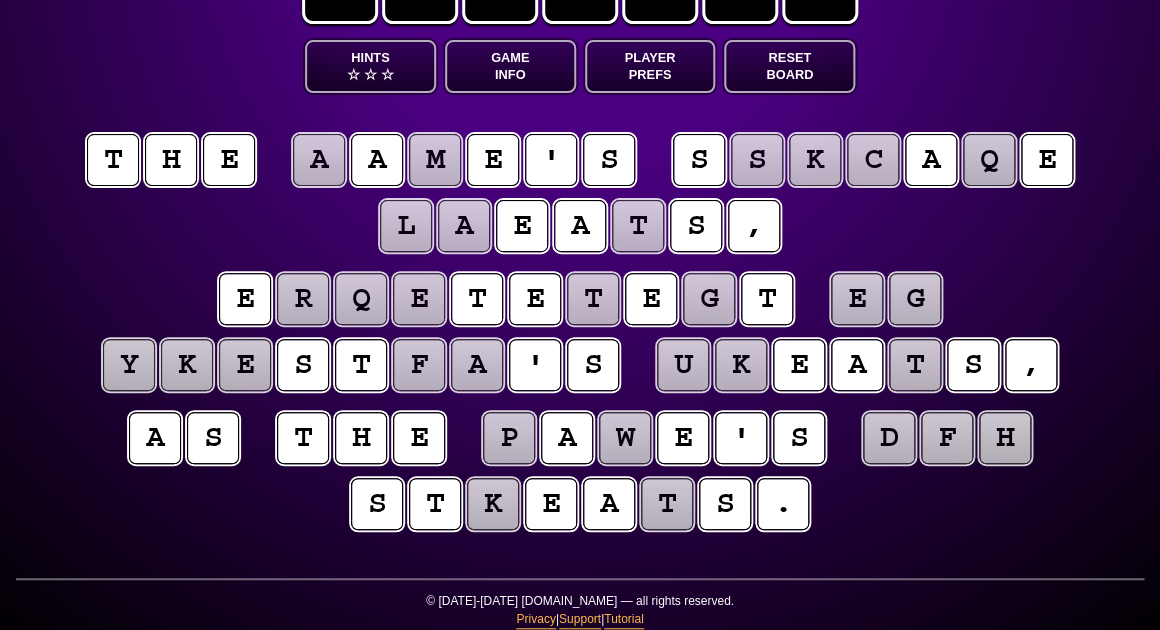 click on "f" at bounding box center [419, 365] 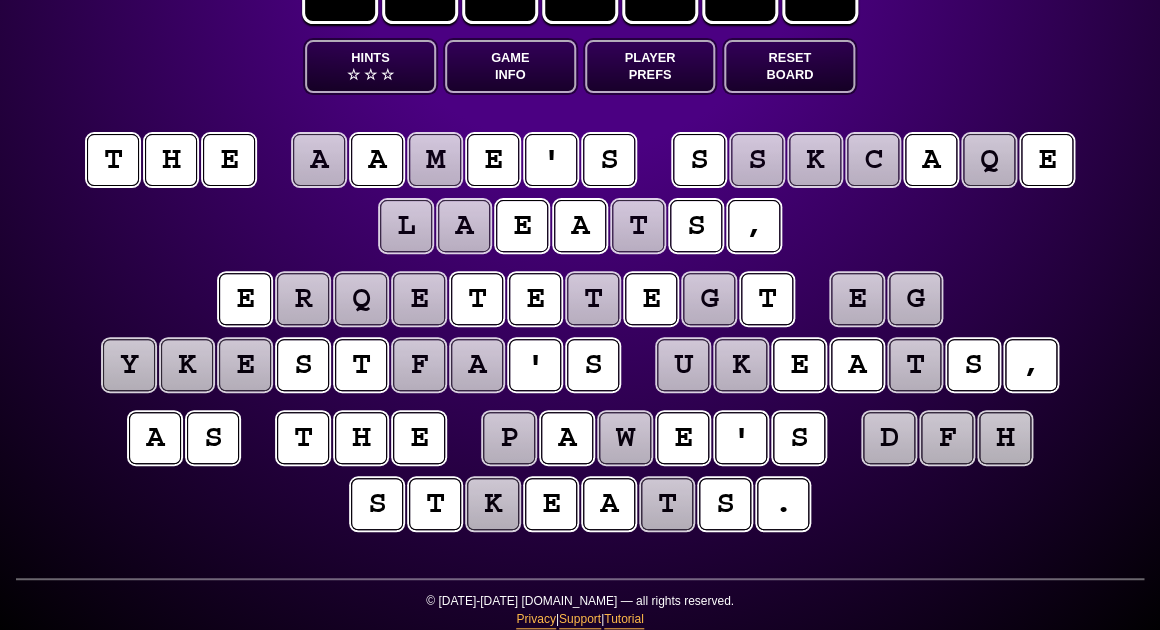 click on "a" at bounding box center [477, 365] 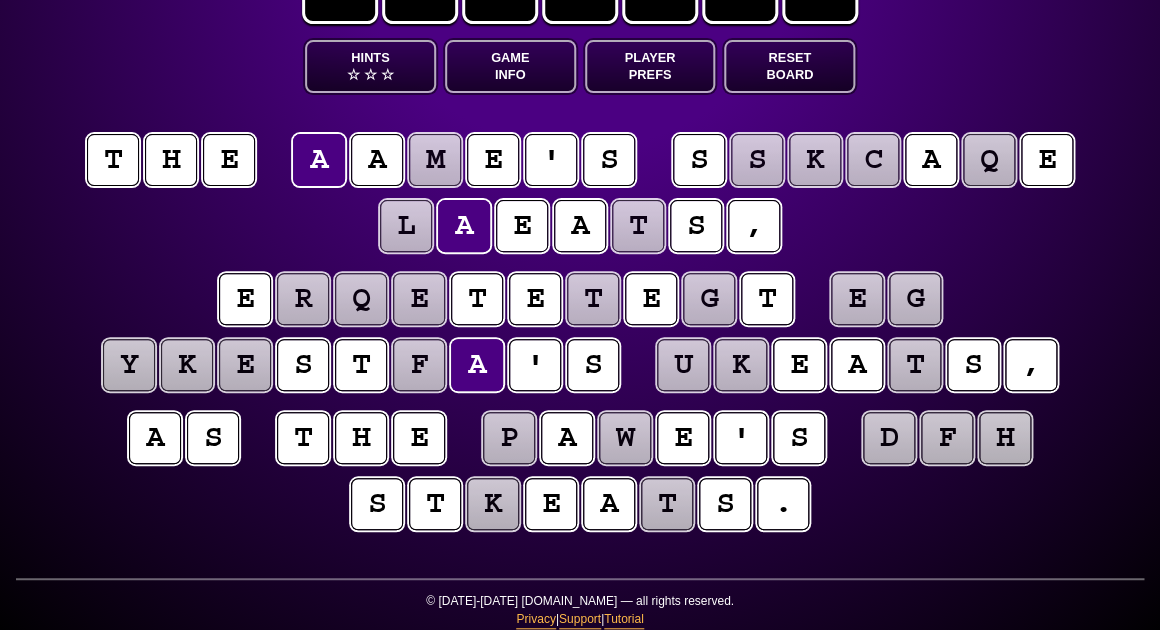 click on "u" at bounding box center [683, 365] 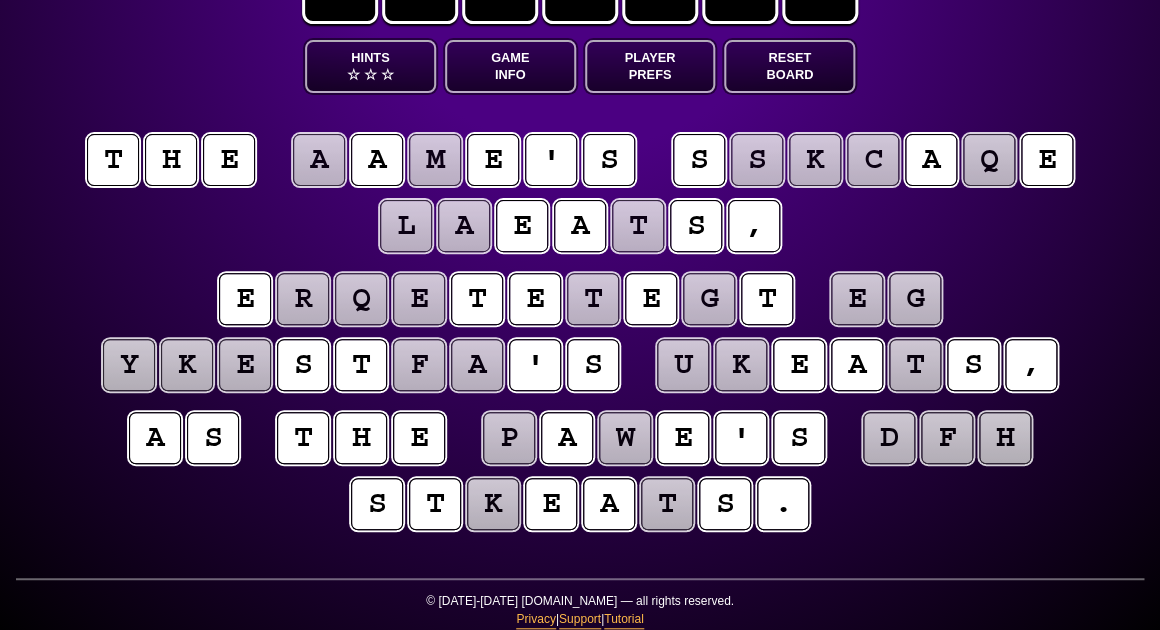 click on "k" at bounding box center (741, 365) 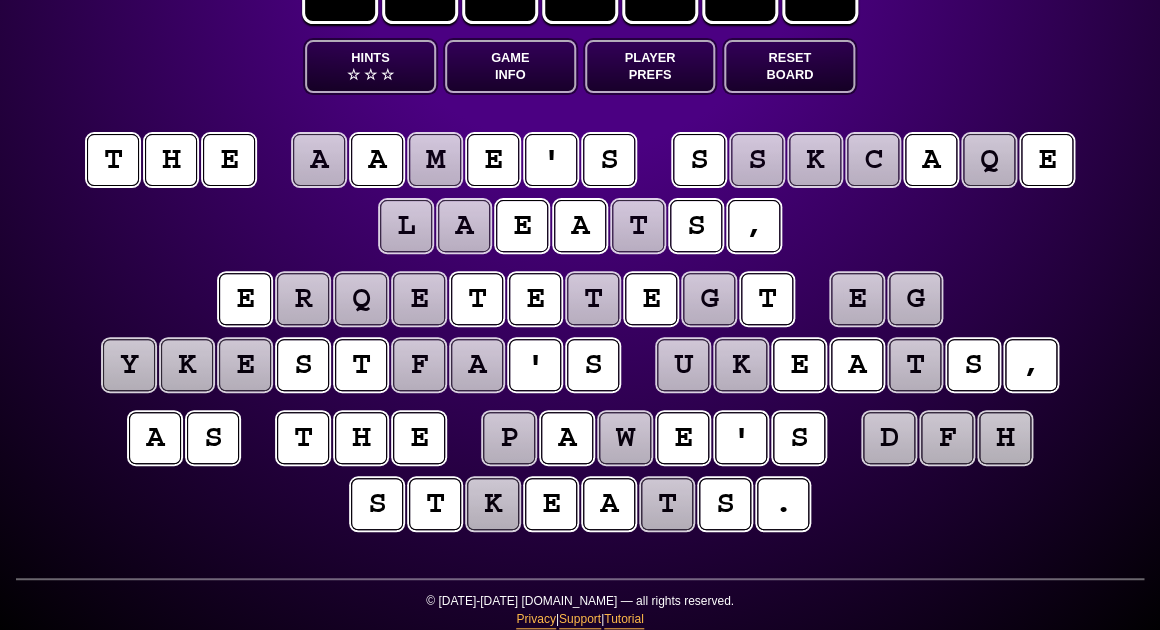 click on "t" at bounding box center [915, 365] 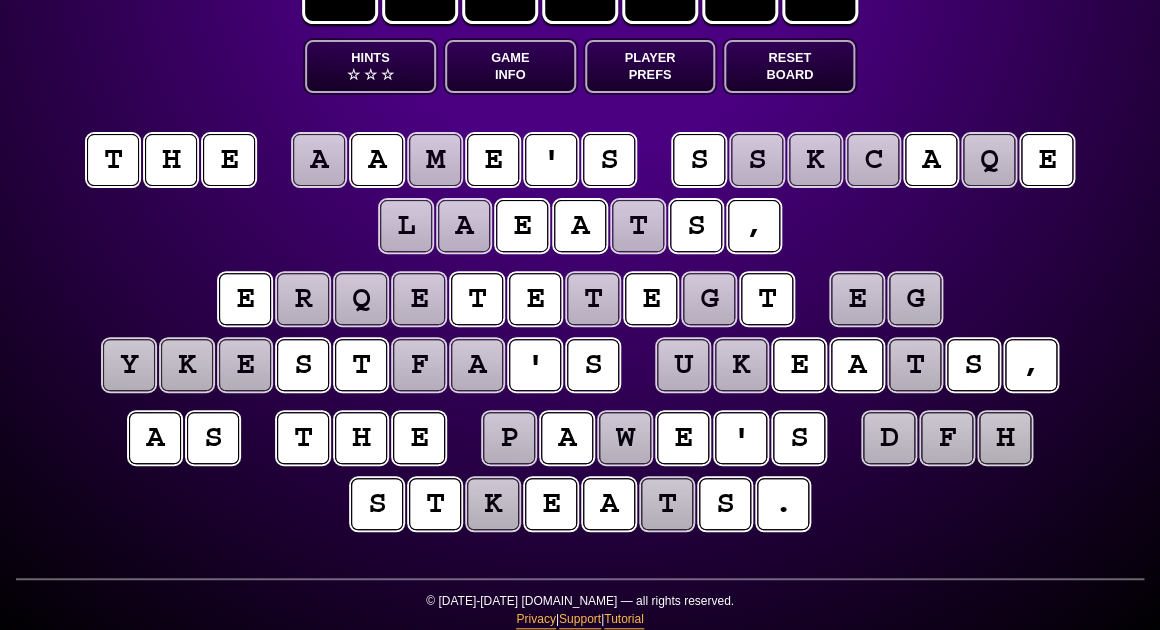 click on "a s t h e p a w e ' s d f h s t k e a t s ." at bounding box center (580, 472) 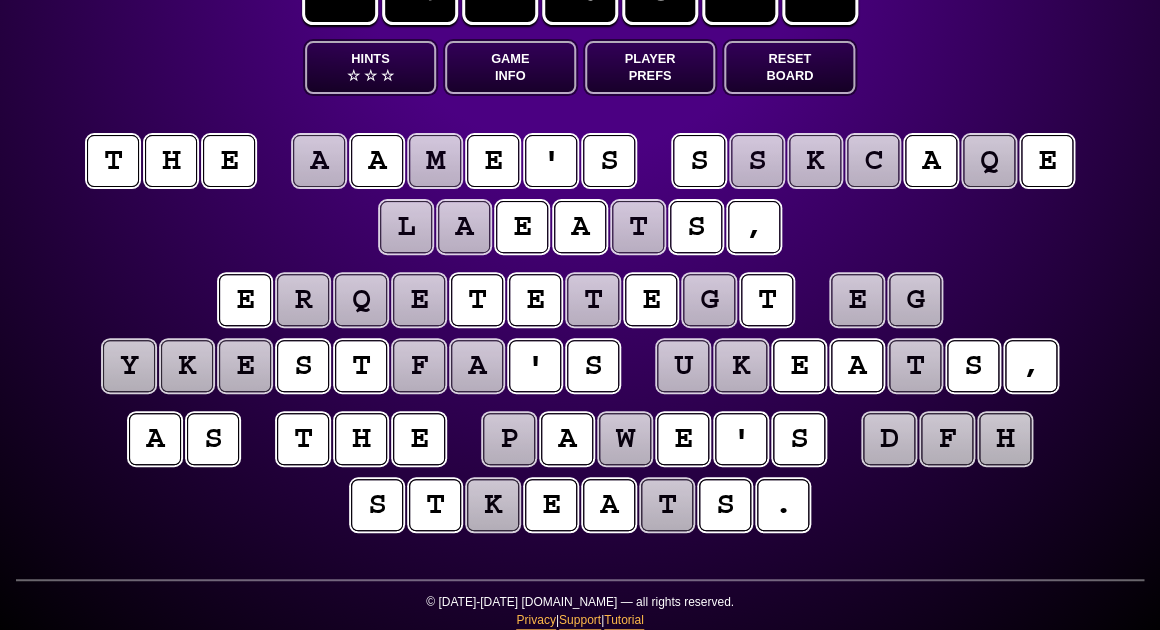 click on "f" at bounding box center (947, 439) 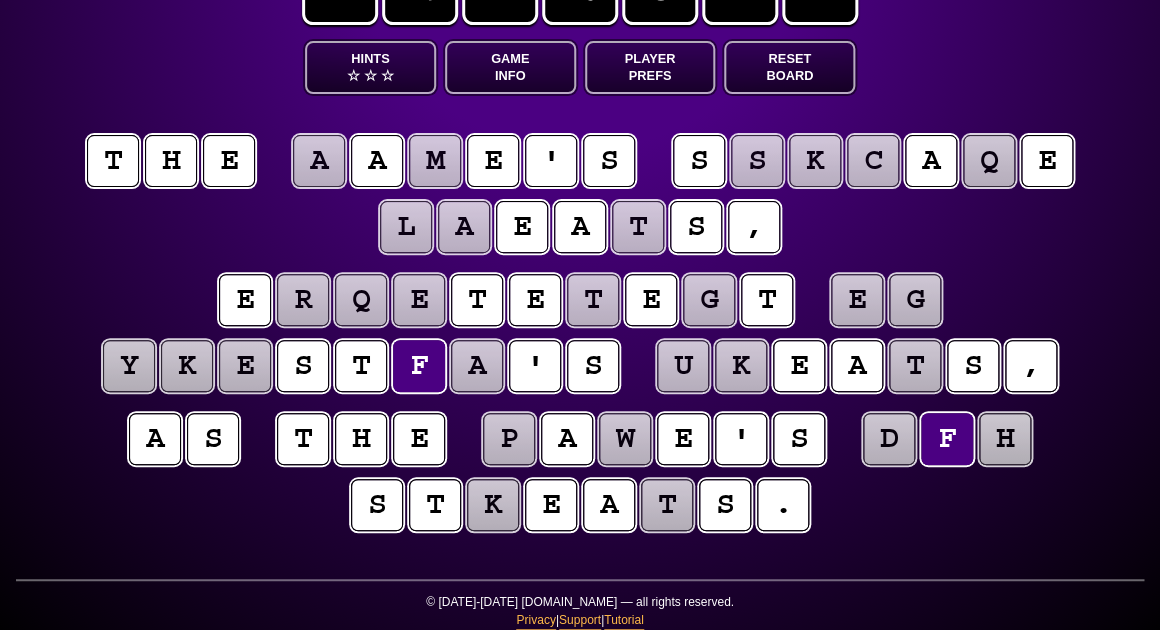 scroll, scrollTop: 86, scrollLeft: 0, axis: vertical 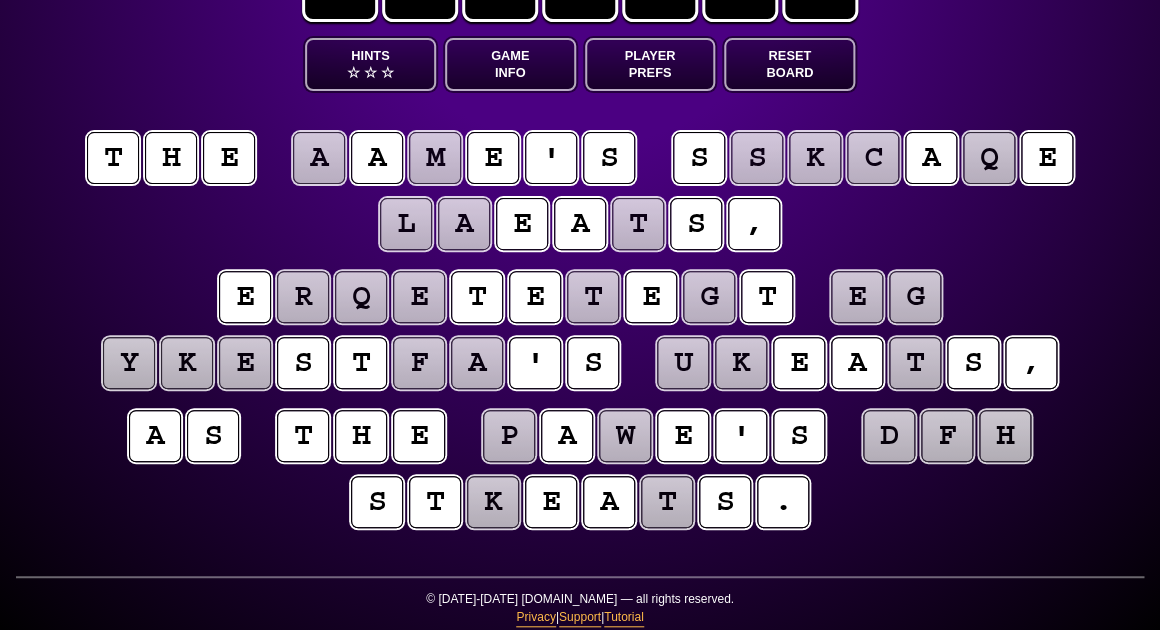 click on "h" at bounding box center [1005, 436] 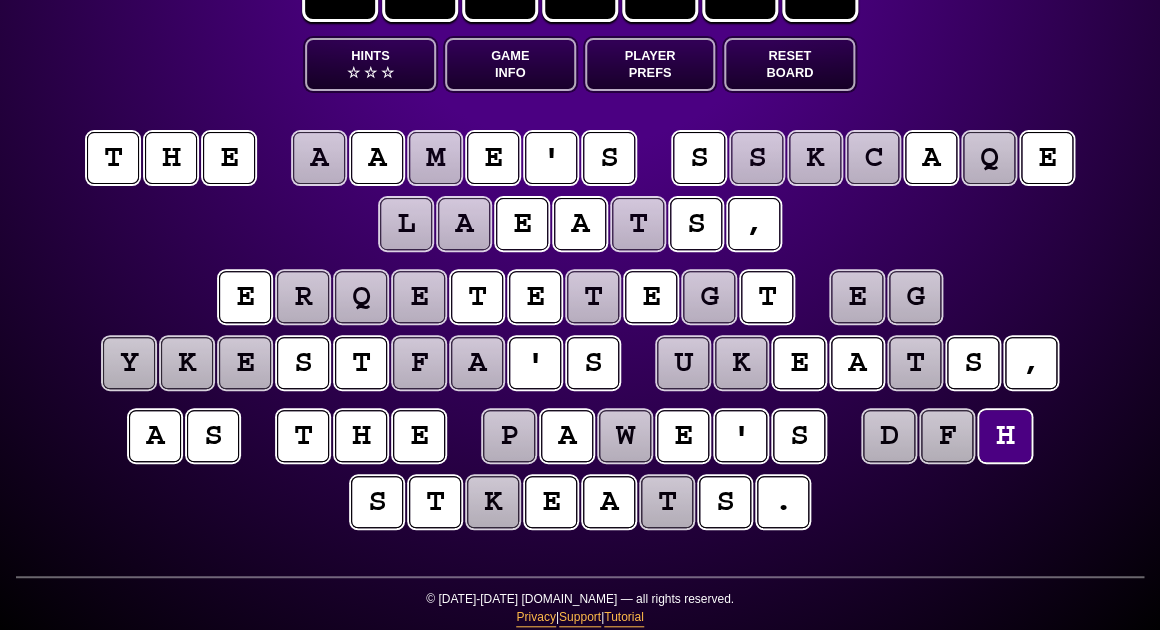 click on "a s t h e p a w e ' s d f h s t k e a t s ." at bounding box center (580, 470) 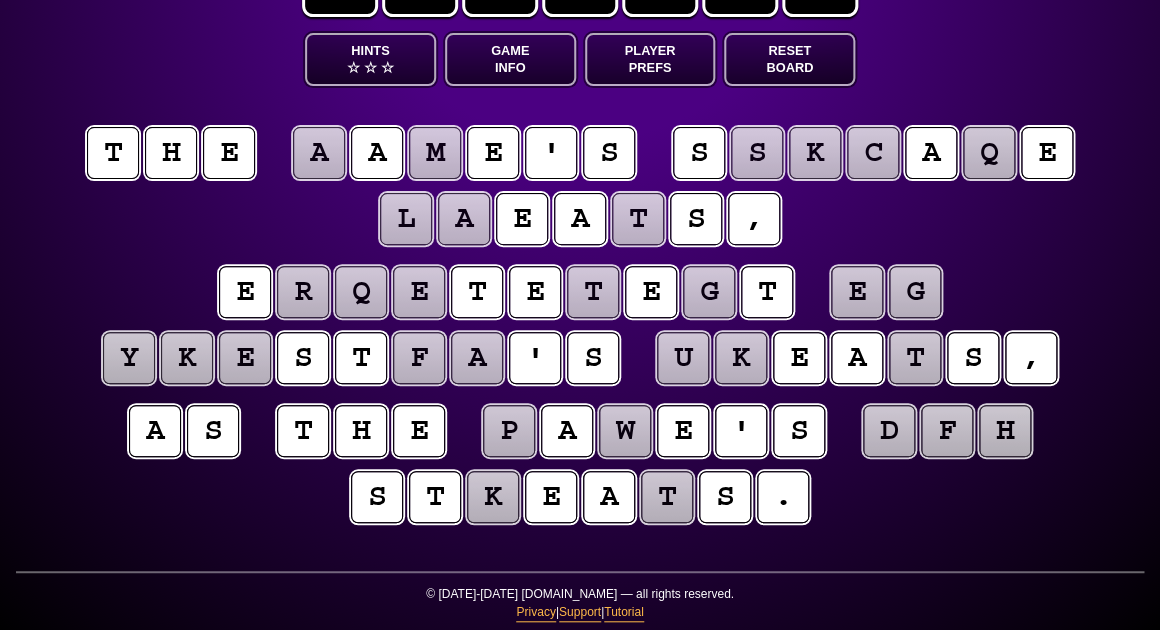 scroll, scrollTop: 89, scrollLeft: 0, axis: vertical 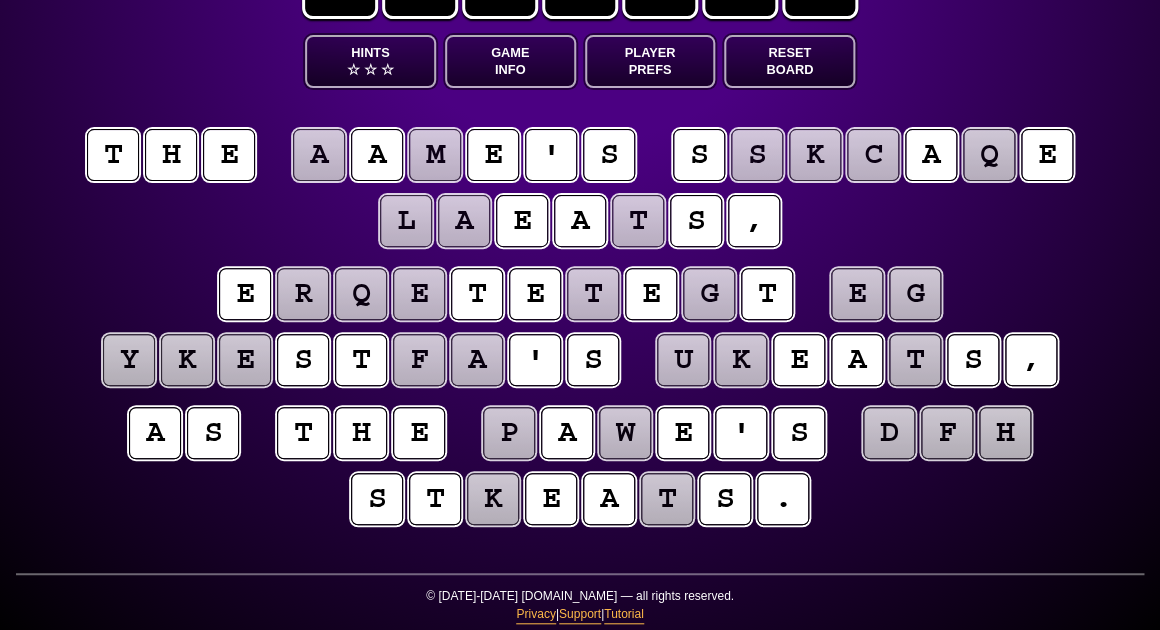 click on "☆" at bounding box center (370, 69) 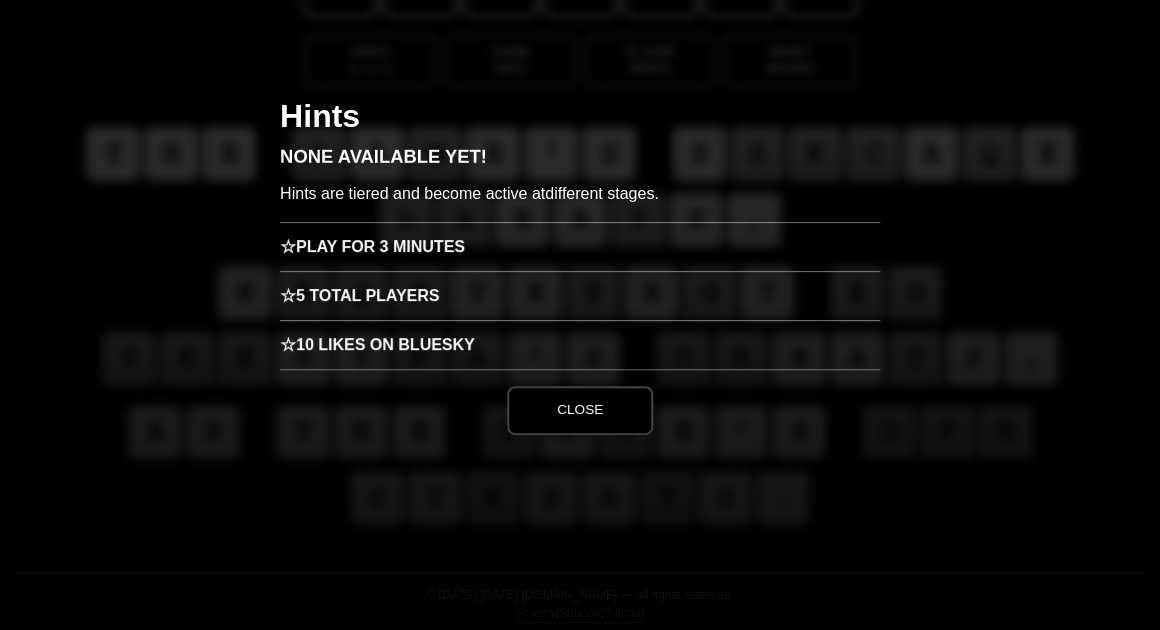 click on "☆  Play for 3 minutes" at bounding box center (580, 246) 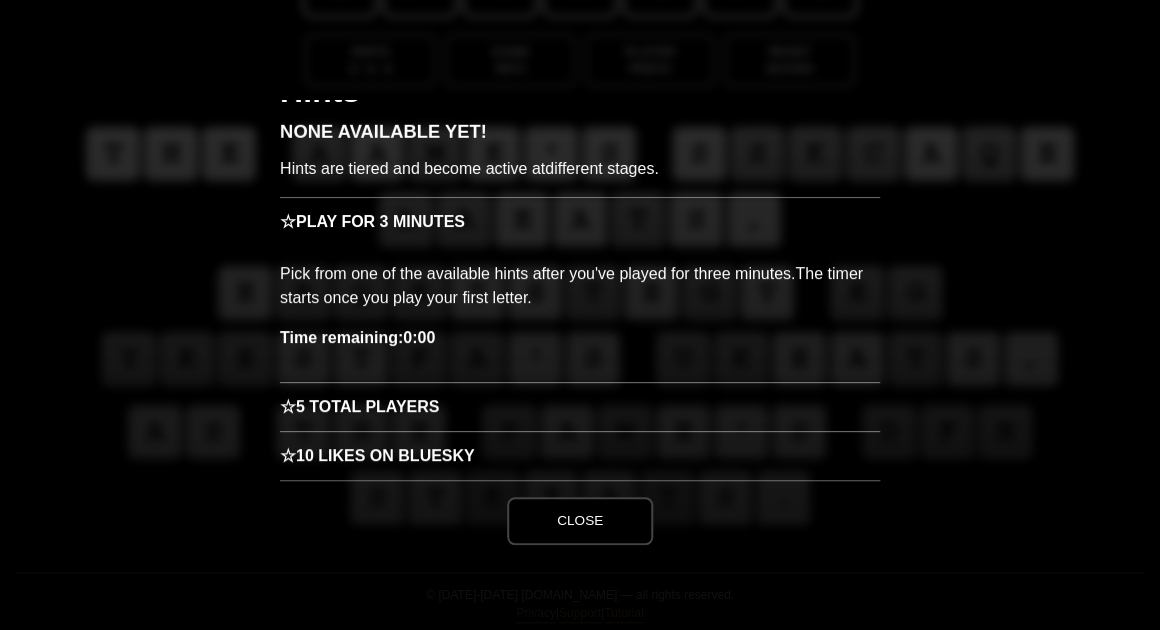 scroll, scrollTop: 25, scrollLeft: 0, axis: vertical 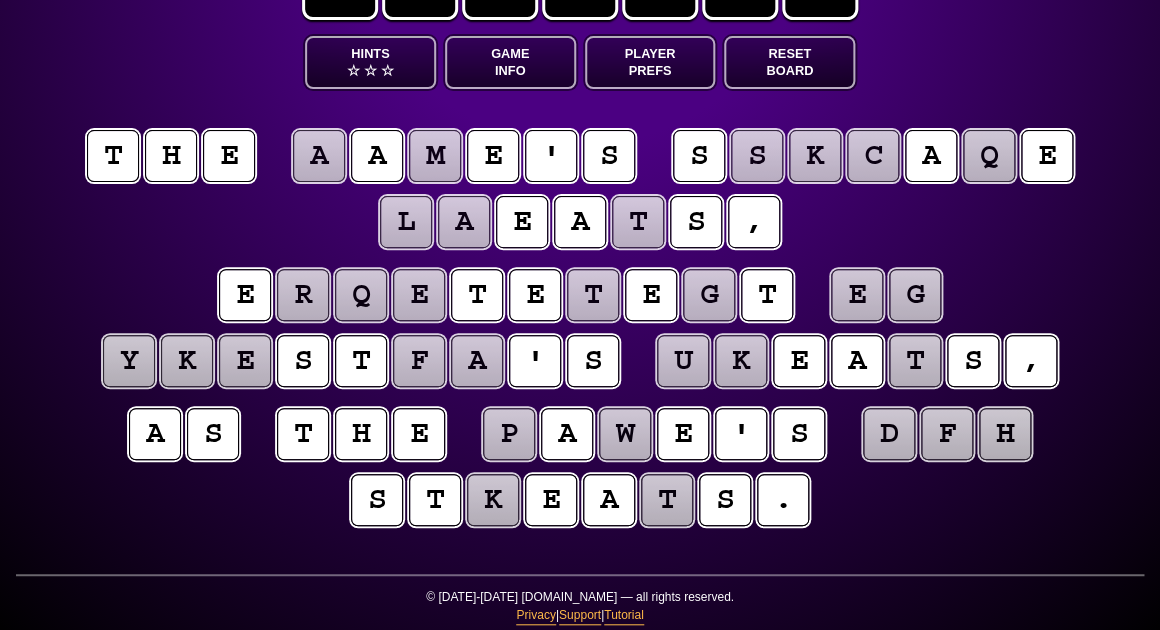 click on "s" at bounding box center (757, 156) 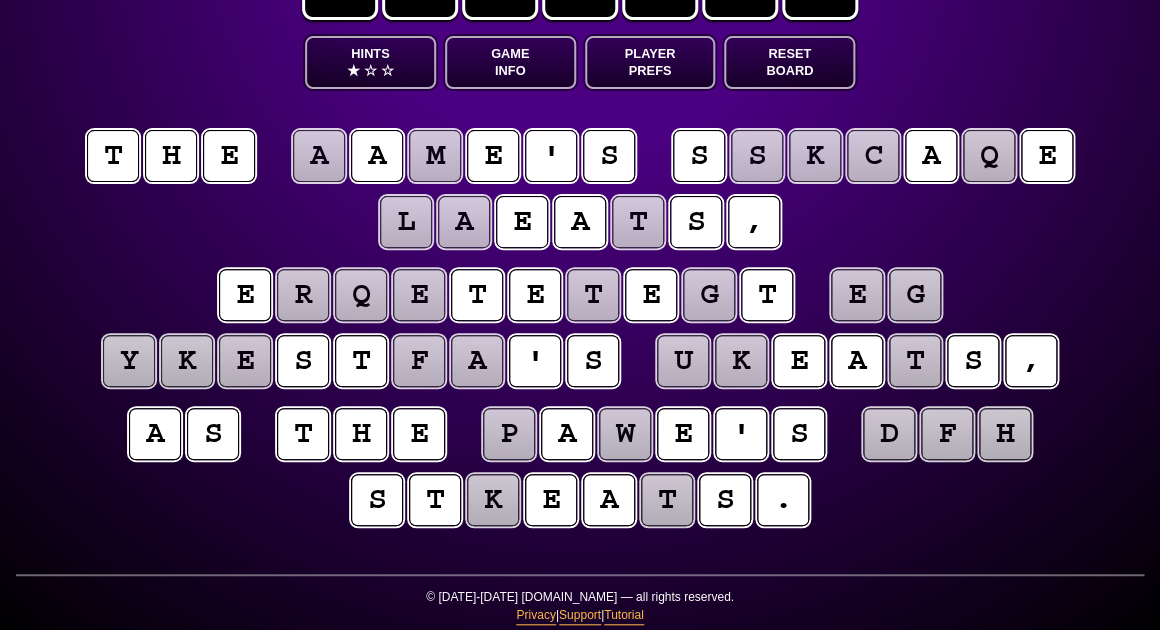 click on "t h e a a m e ' s s s k c a q e l a e a t s ," at bounding box center [580, 190] 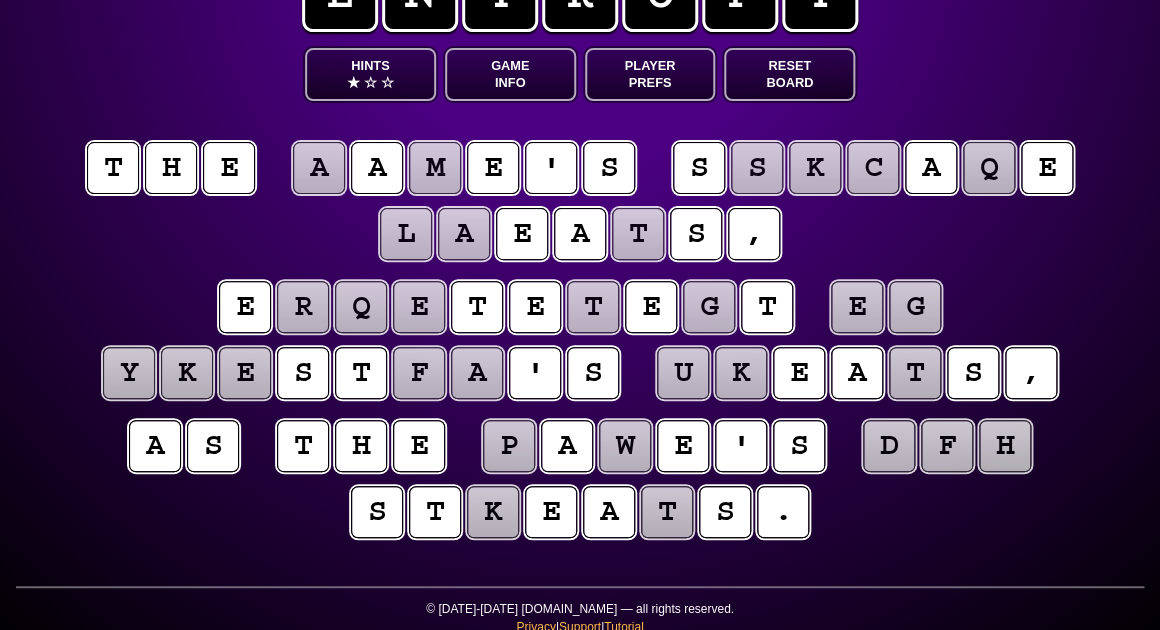 scroll, scrollTop: 76, scrollLeft: 0, axis: vertical 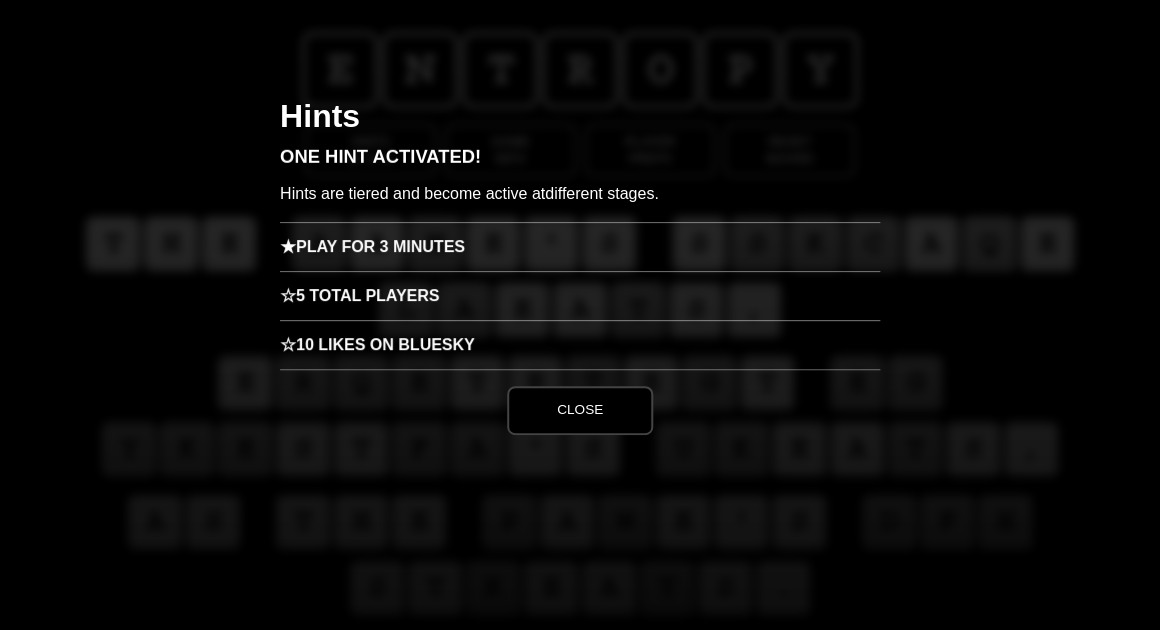 click on "★  Play for 3 minutes" at bounding box center [580, 246] 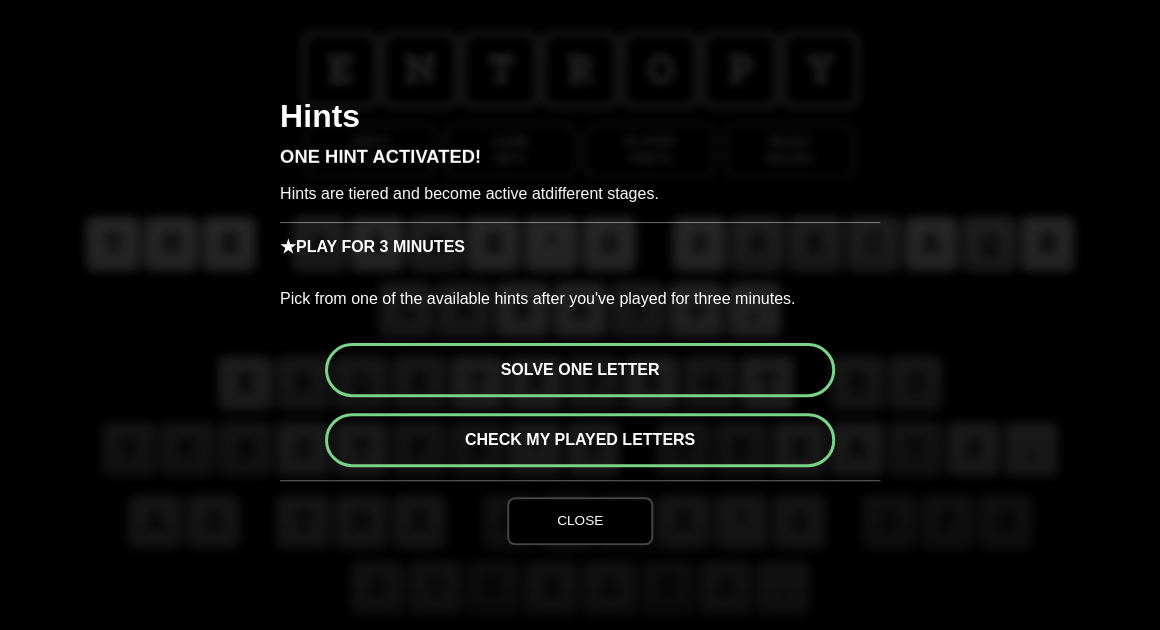 click on "Solve one letter" at bounding box center [580, 370] 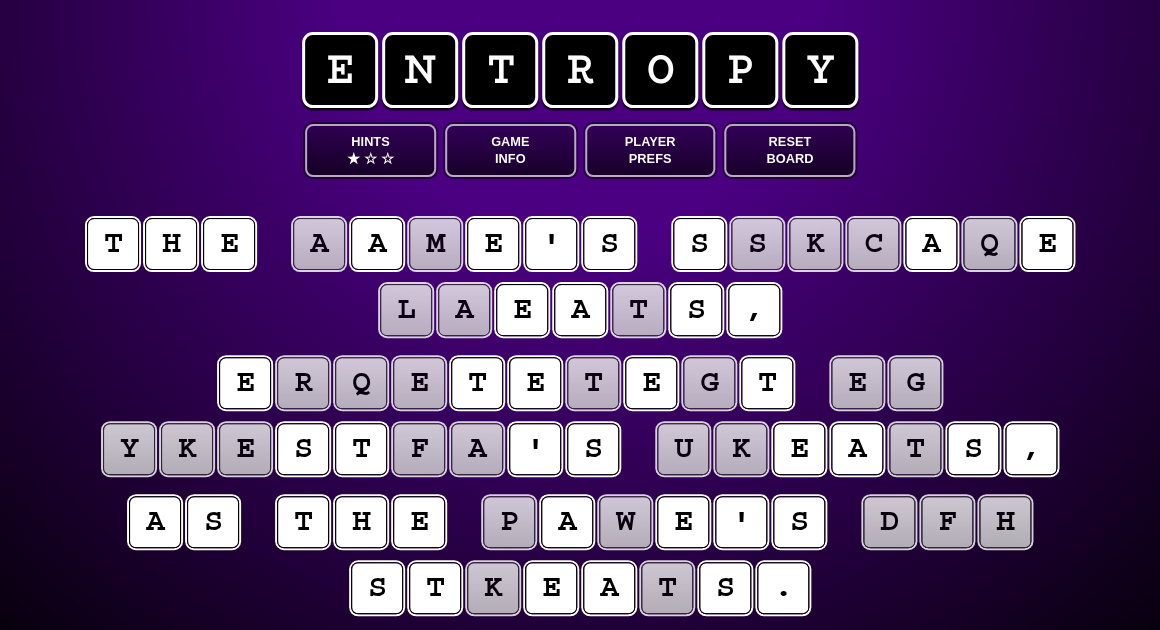 click on "k" at bounding box center [814, 243] 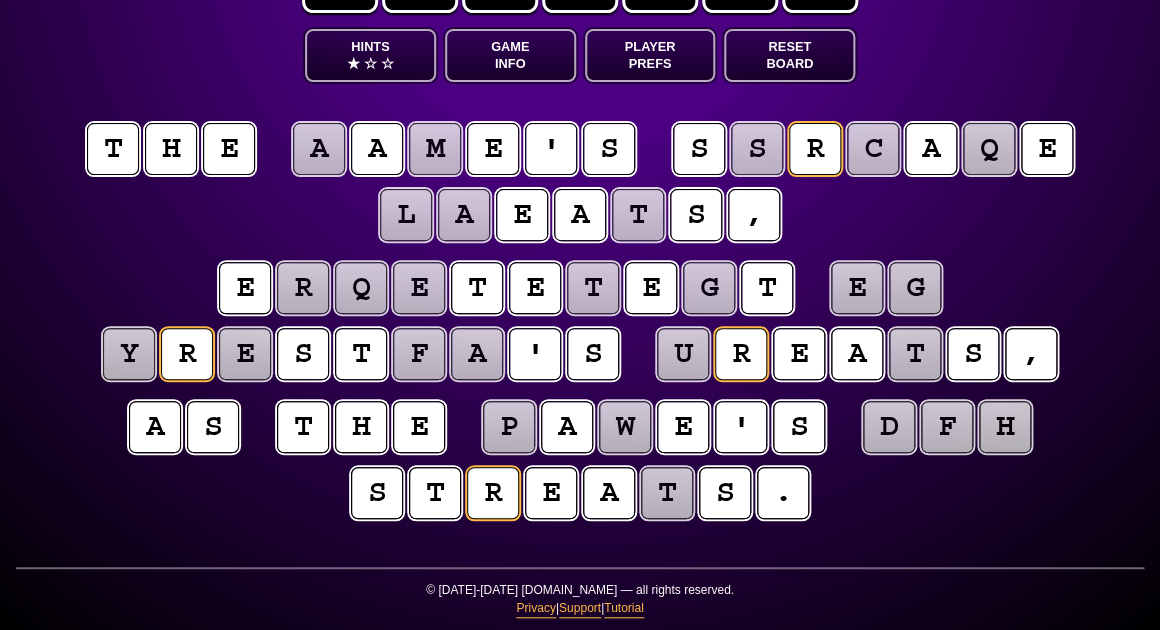 scroll, scrollTop: 95, scrollLeft: 0, axis: vertical 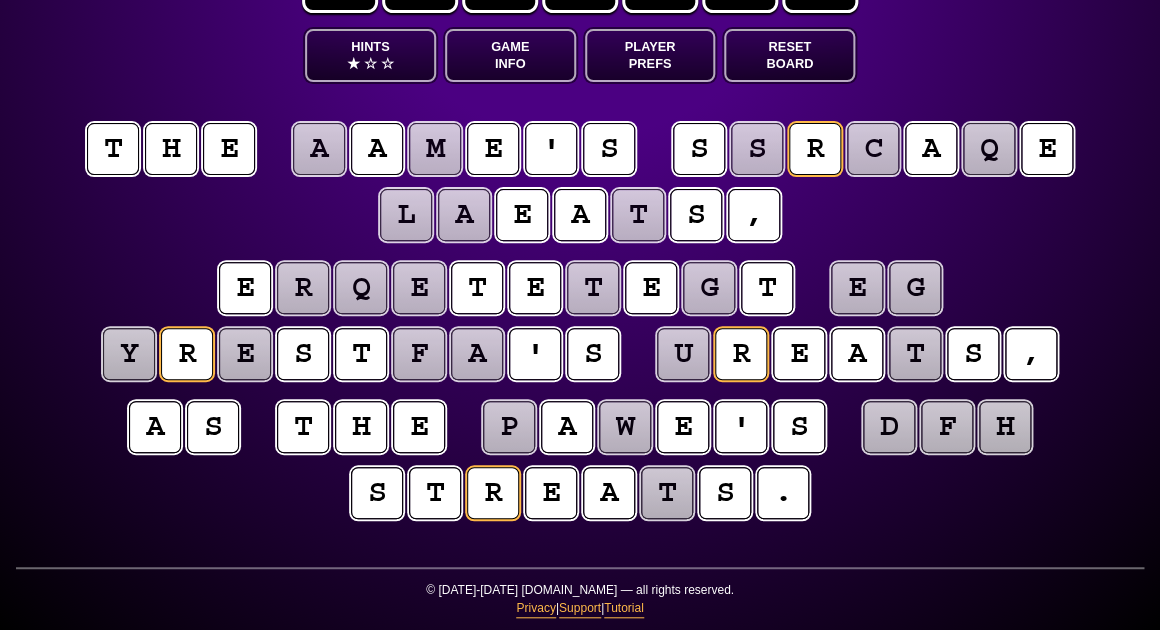 click on "u" at bounding box center (683, 354) 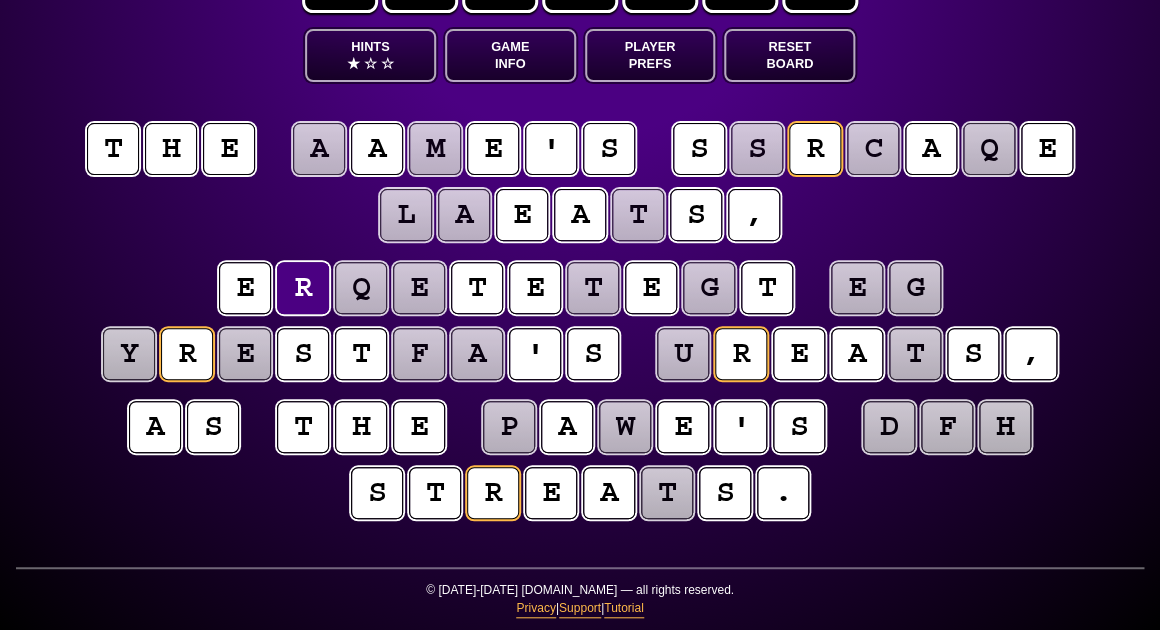 click on "q" at bounding box center [361, 288] 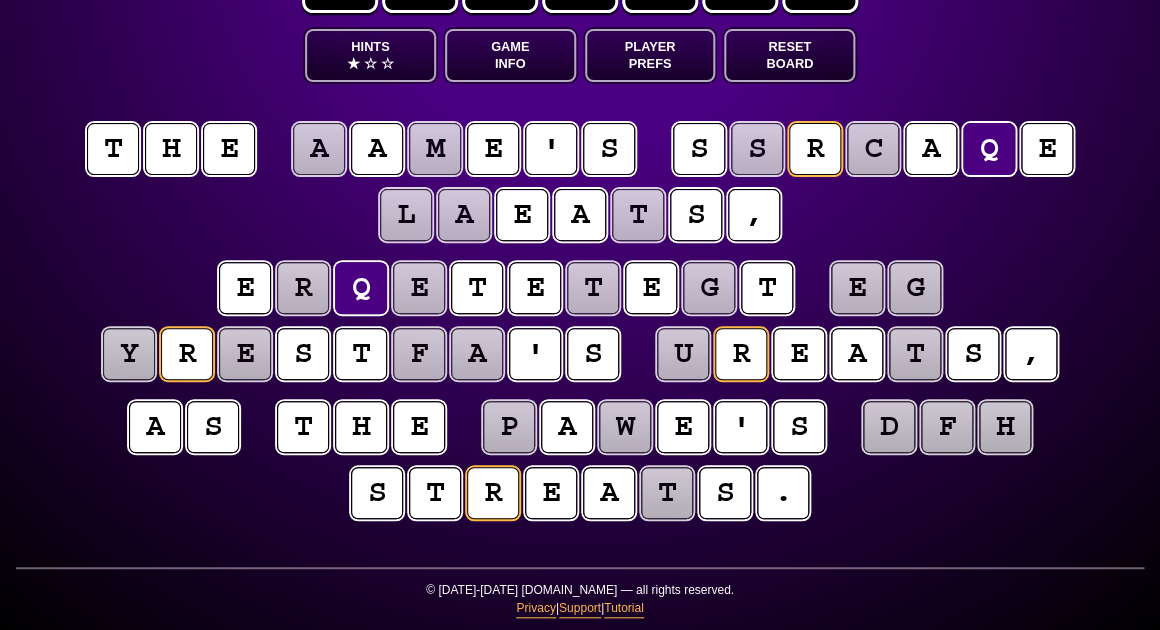 click on "e" at bounding box center (418, 288) 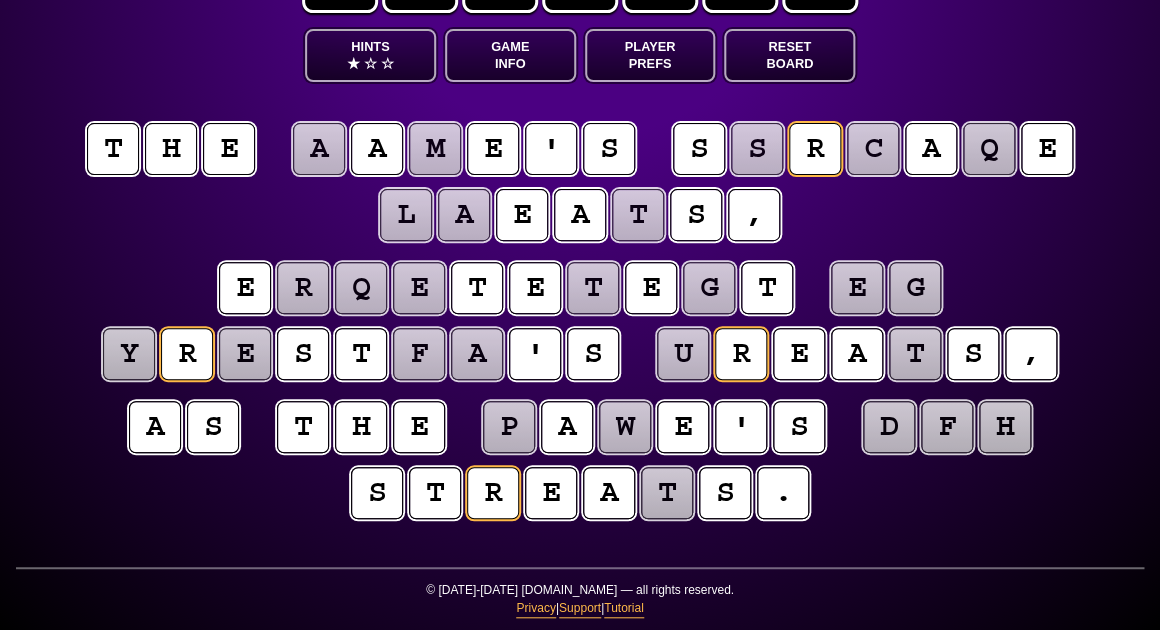 click on "t" at bounding box center [592, 288] 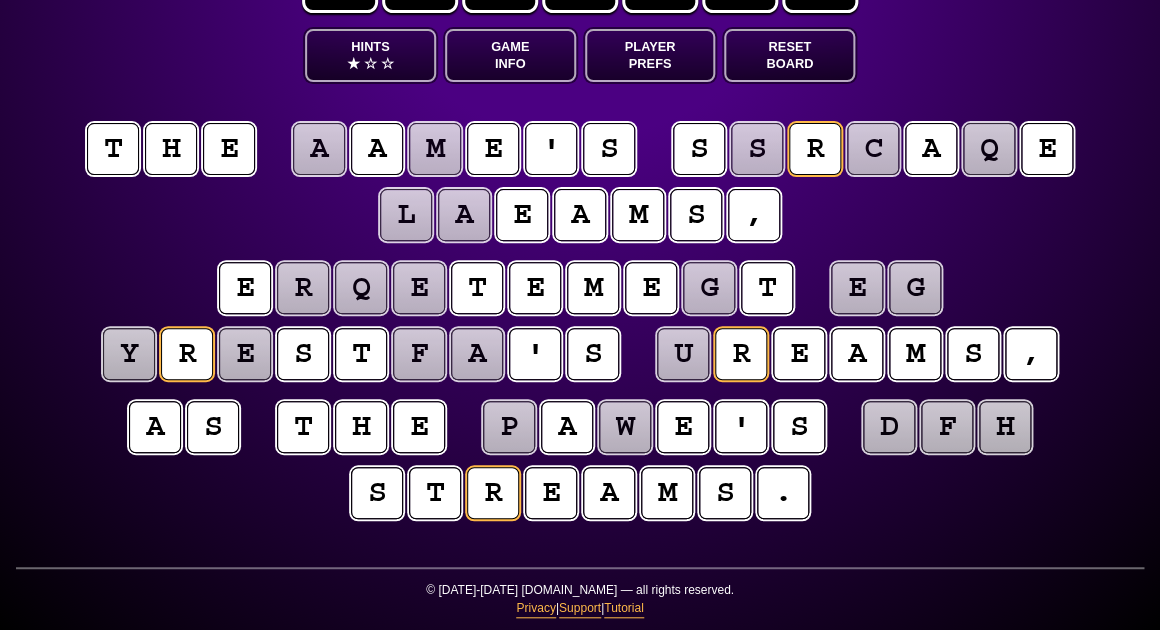 click on "g" at bounding box center (708, 288) 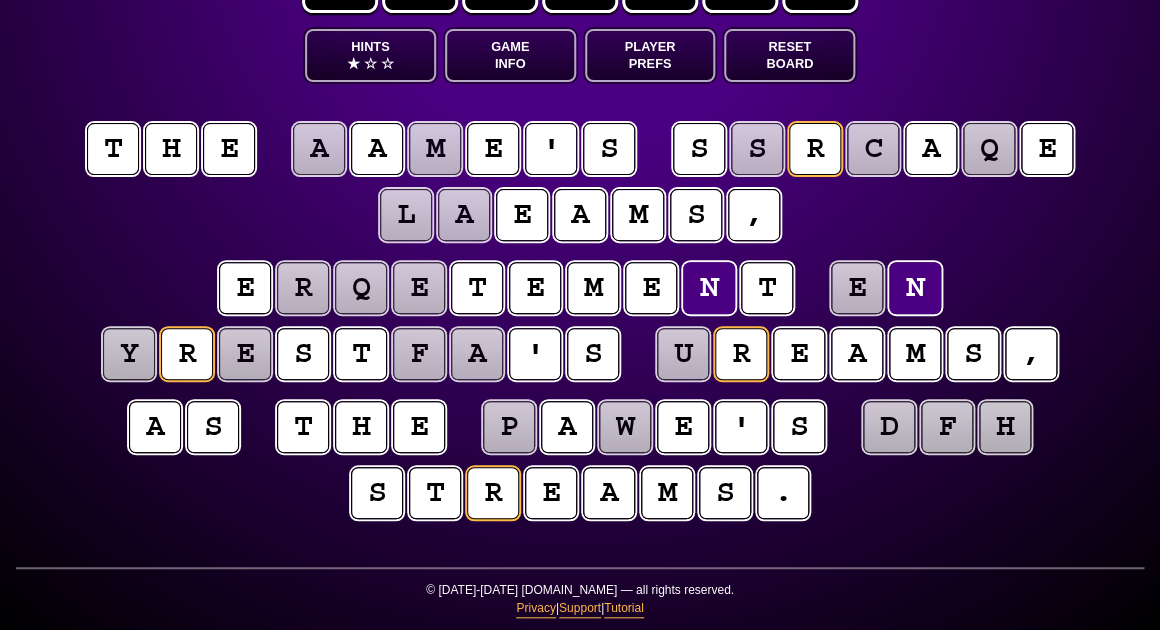 click on "e" at bounding box center [418, 288] 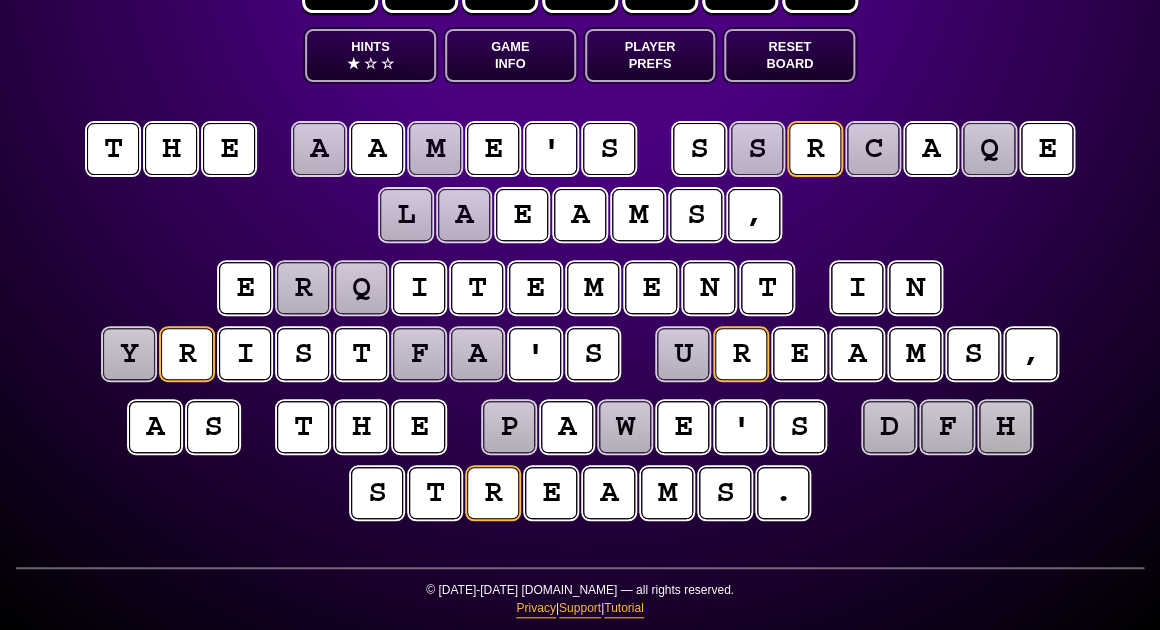 click on "r" at bounding box center [303, 288] 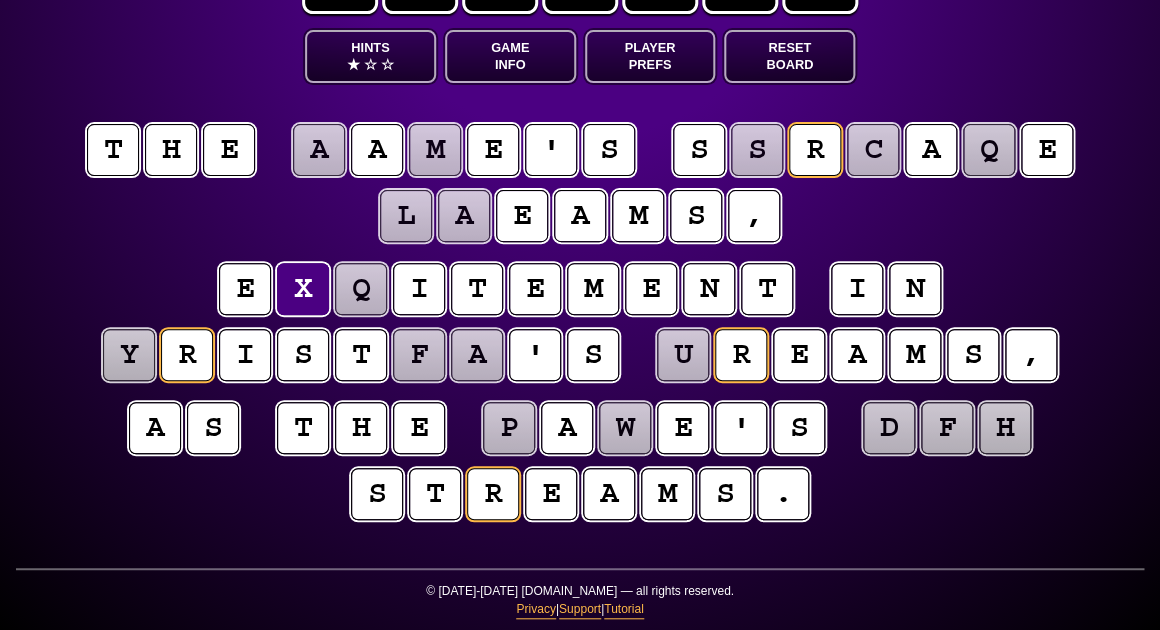 click on "q" at bounding box center (360, 289) 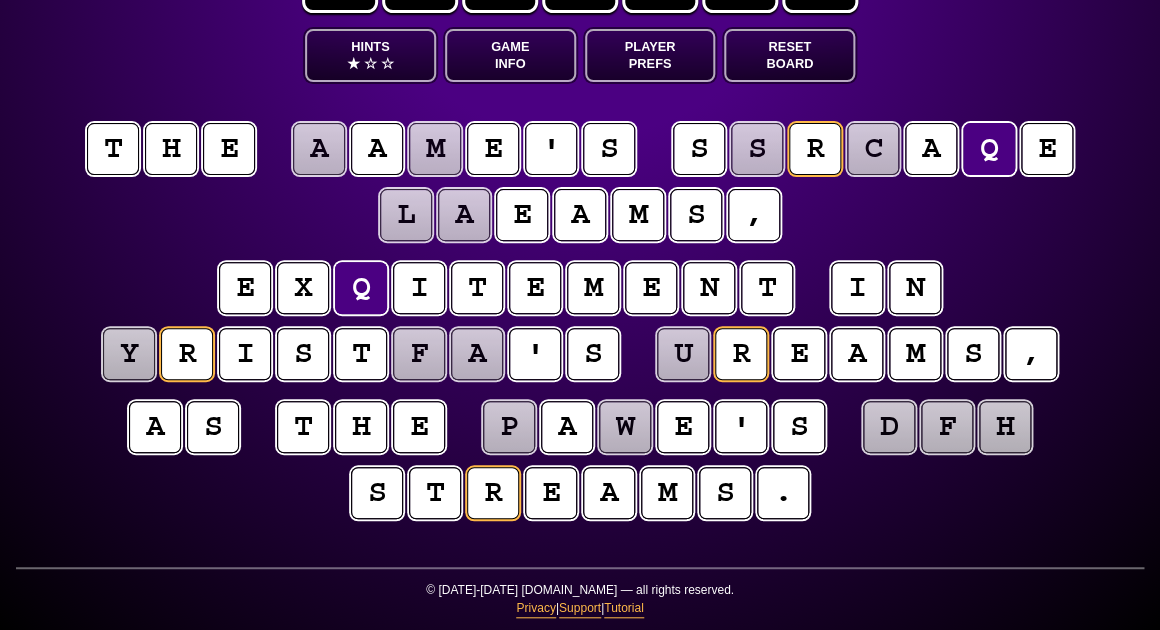 scroll, scrollTop: 95, scrollLeft: 0, axis: vertical 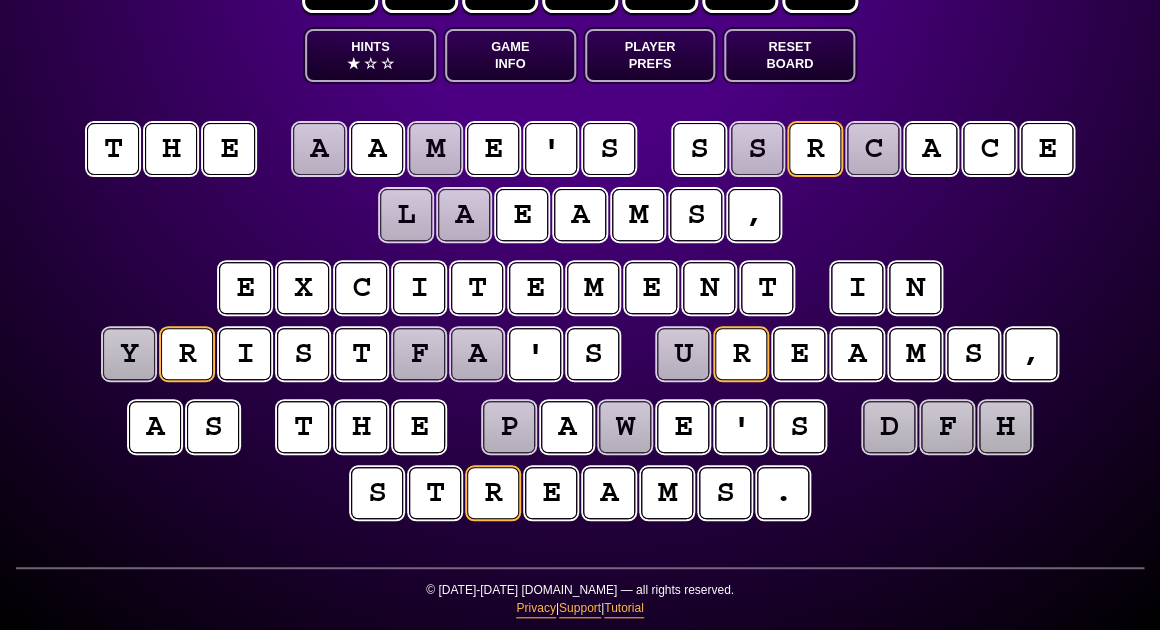 click on "e x c i t e m e n t i n y r i s t f a ' s u r e a m s ," at bounding box center (580, 322) 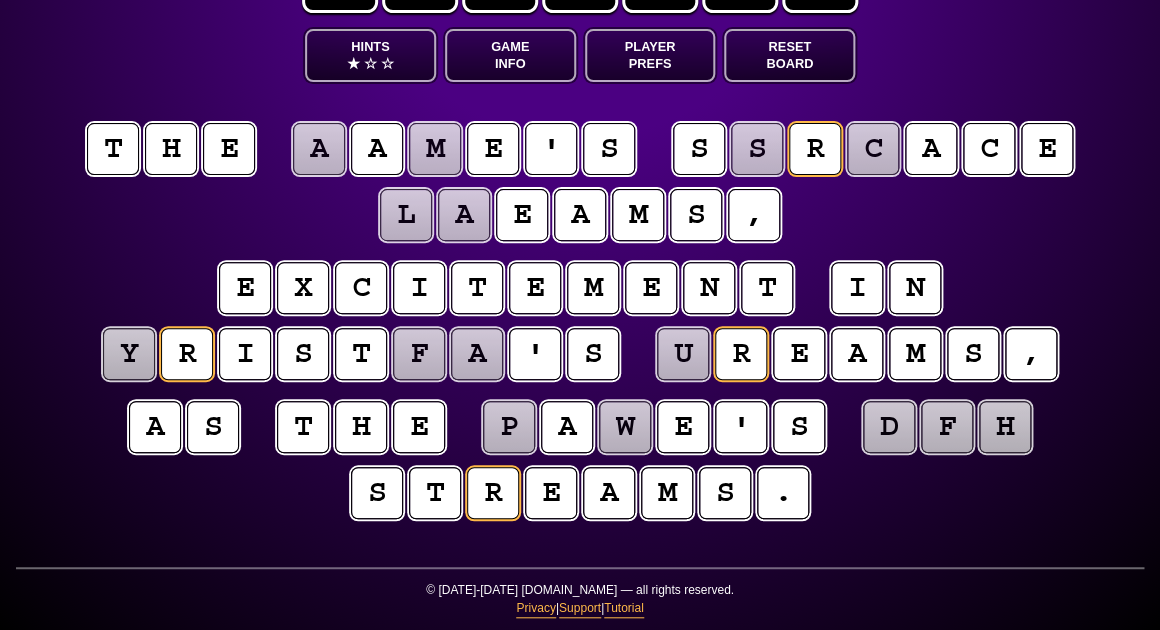 scroll, scrollTop: 95, scrollLeft: 0, axis: vertical 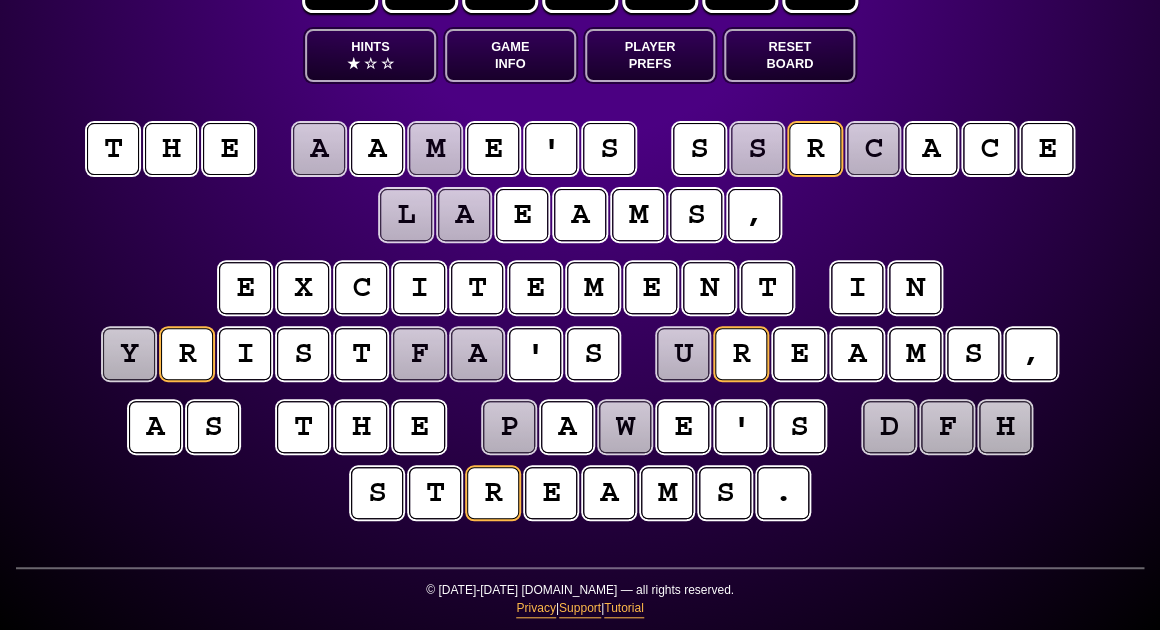 click on "s" at bounding box center [757, 149] 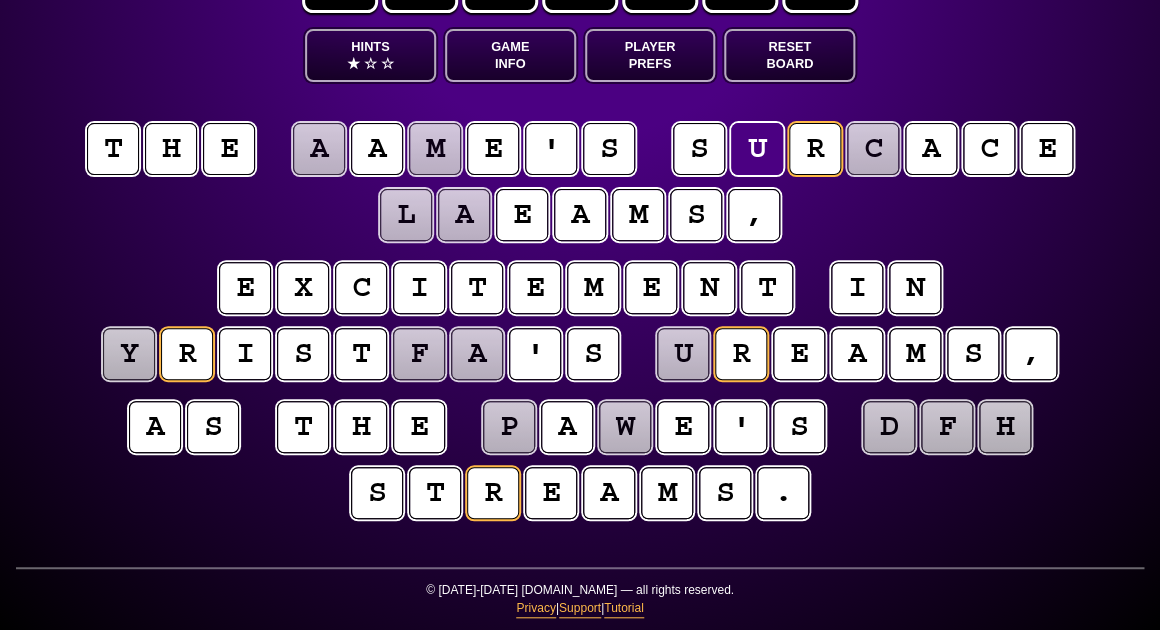 scroll, scrollTop: 94, scrollLeft: 0, axis: vertical 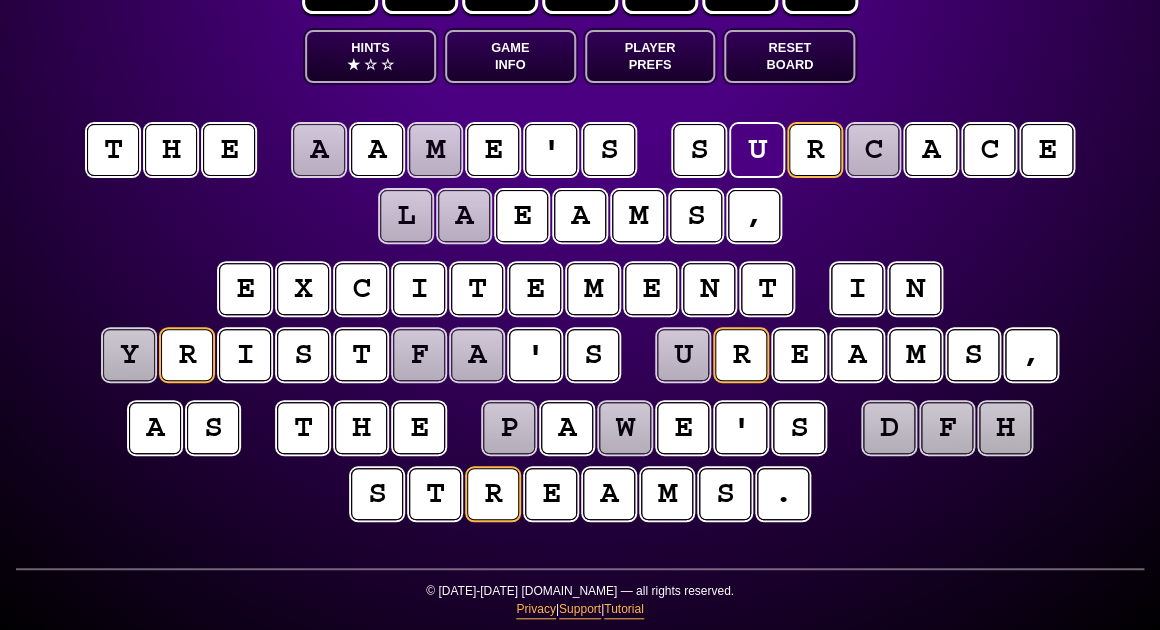 click on "c" at bounding box center [873, 150] 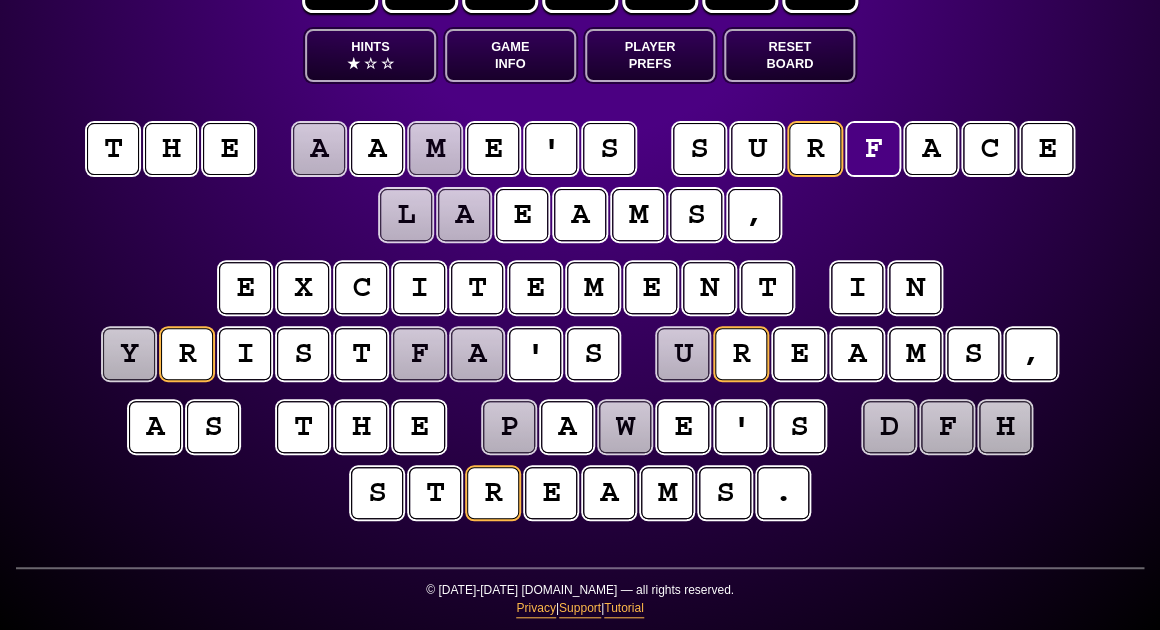 scroll, scrollTop: 95, scrollLeft: 0, axis: vertical 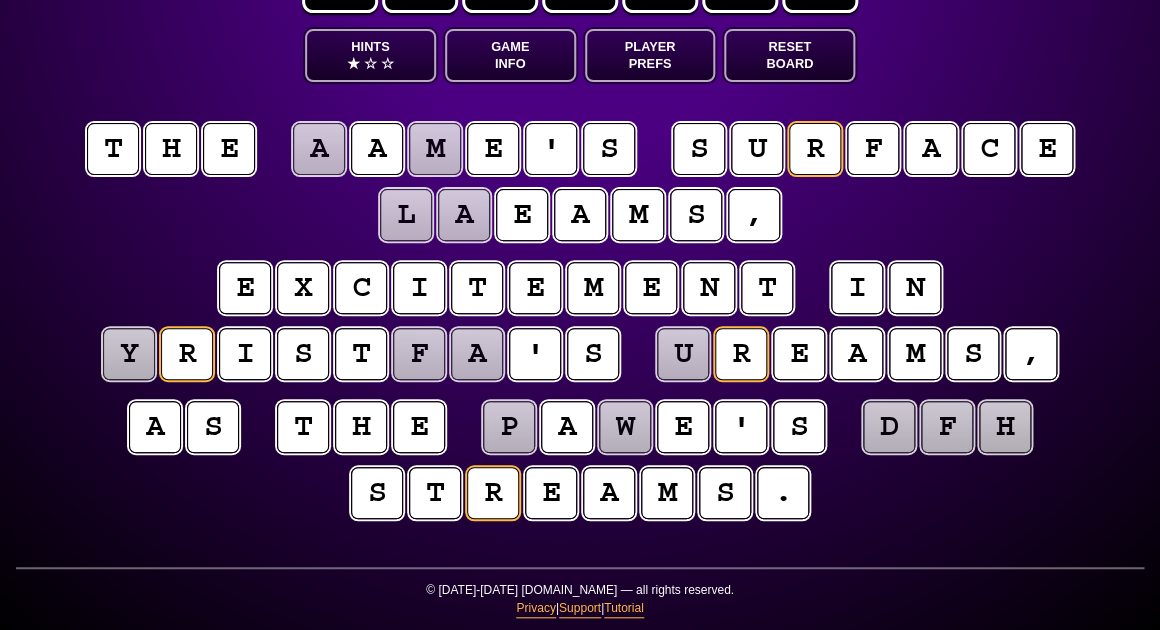 click on "l" at bounding box center [405, 214] 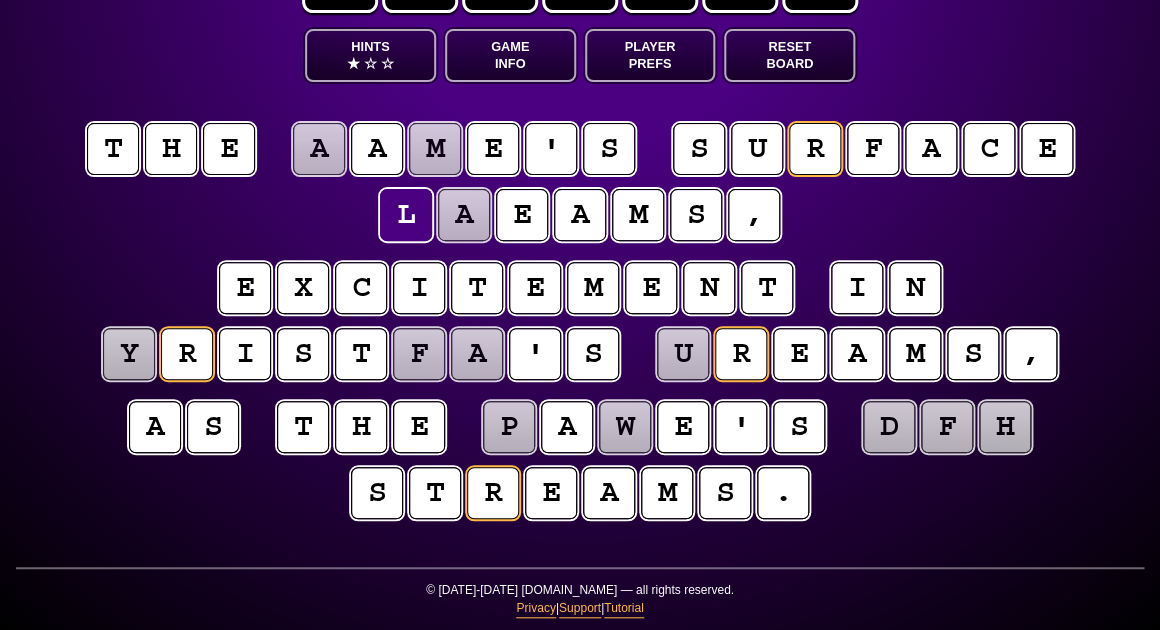 scroll, scrollTop: 95, scrollLeft: 1, axis: both 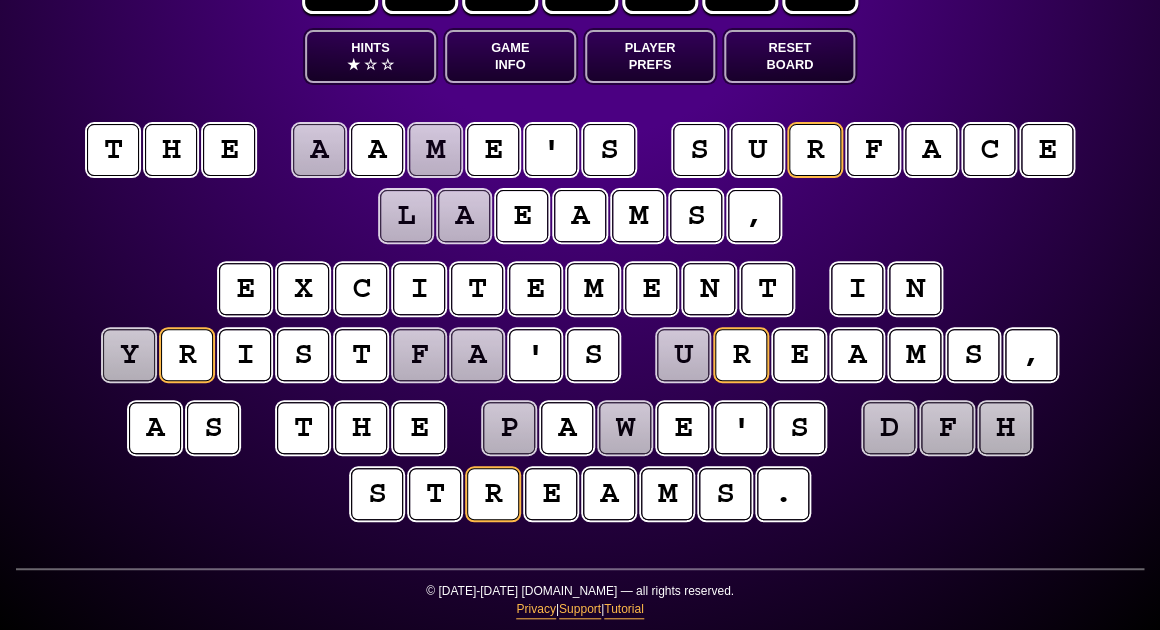 click on "a" at bounding box center [464, 215] 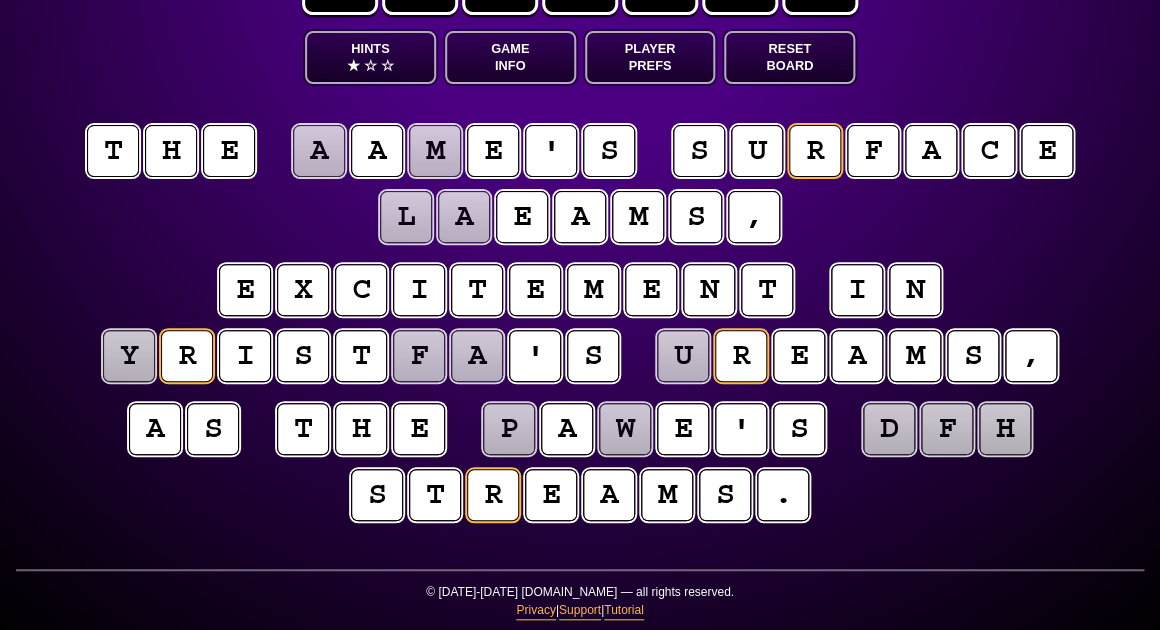 click on "l" at bounding box center [406, 216] 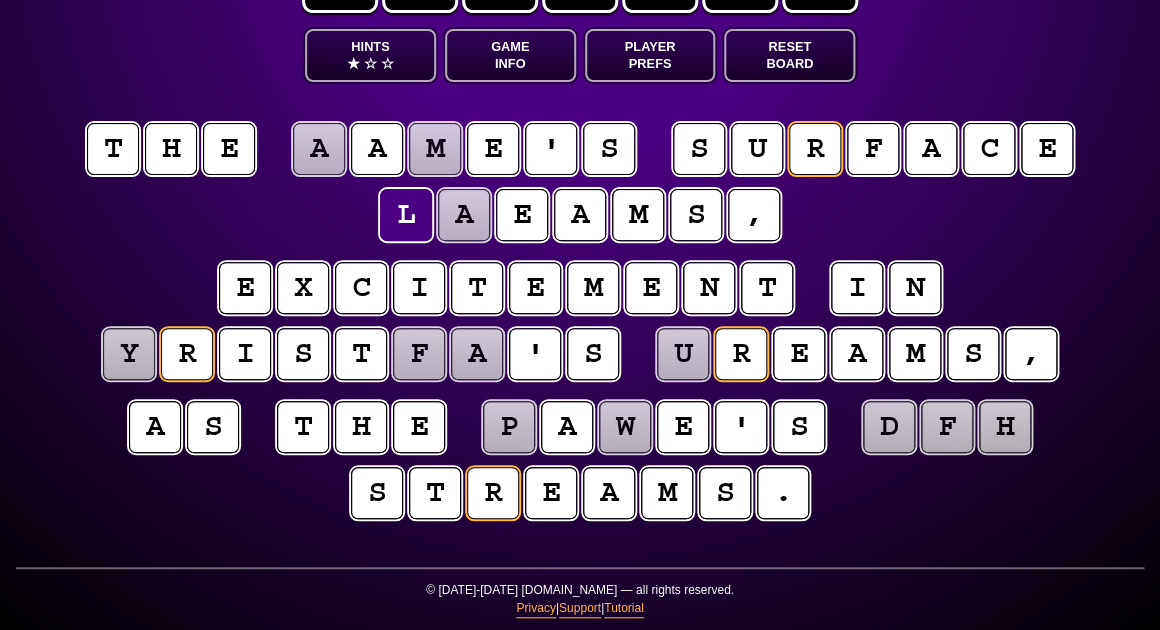 scroll, scrollTop: 95, scrollLeft: 0, axis: vertical 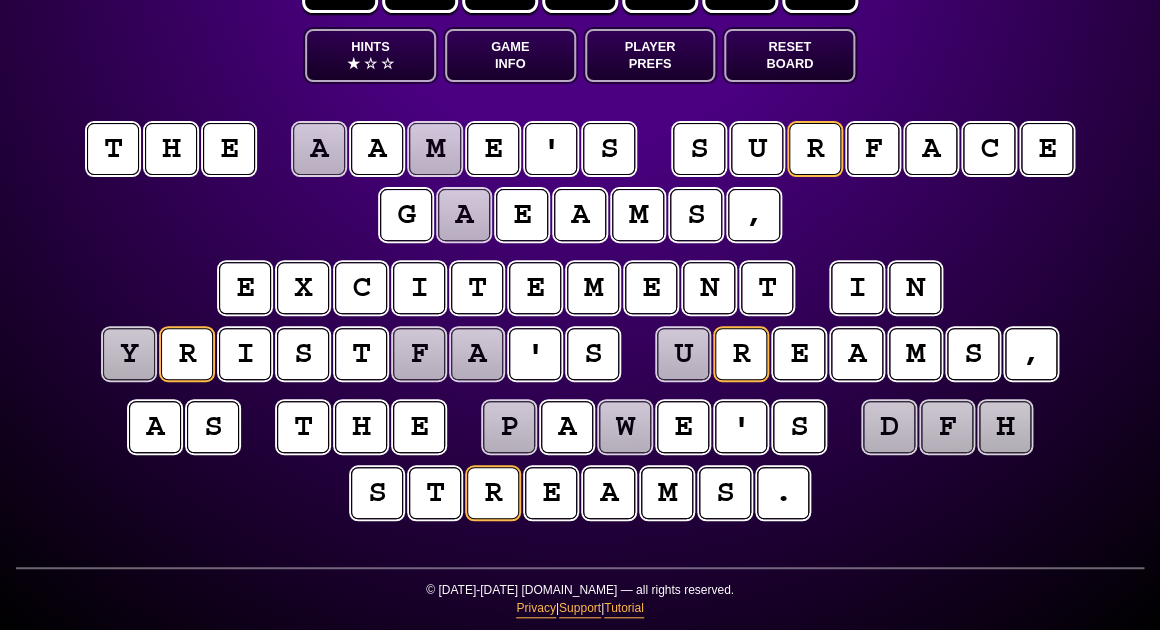 click on "a" at bounding box center (464, 215) 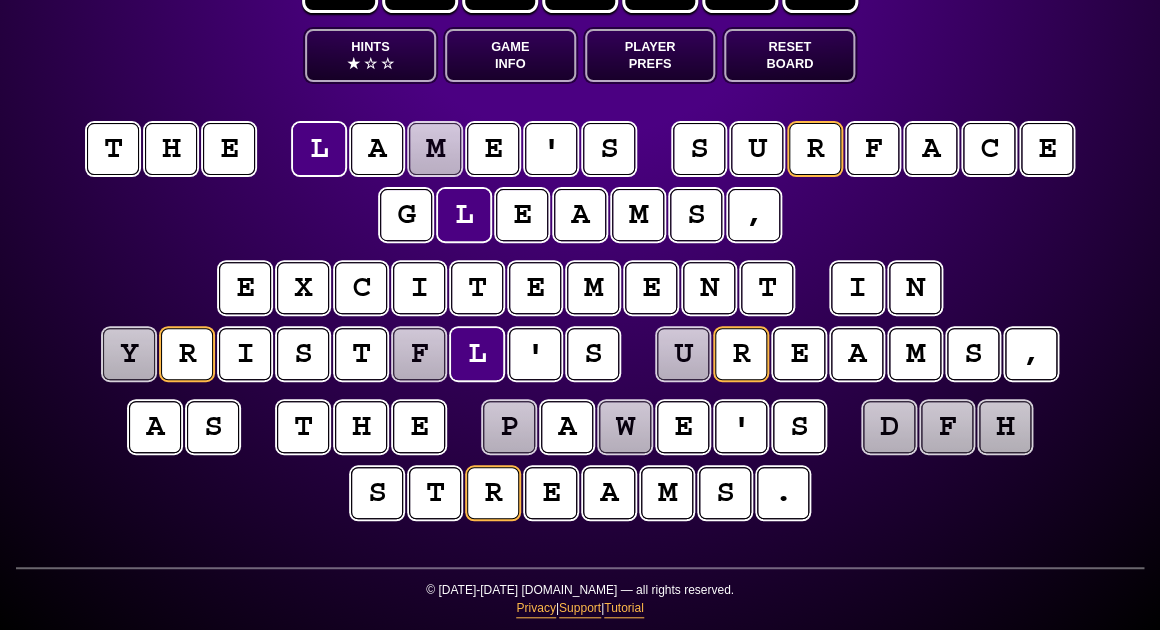 click on "m" at bounding box center (434, 148) 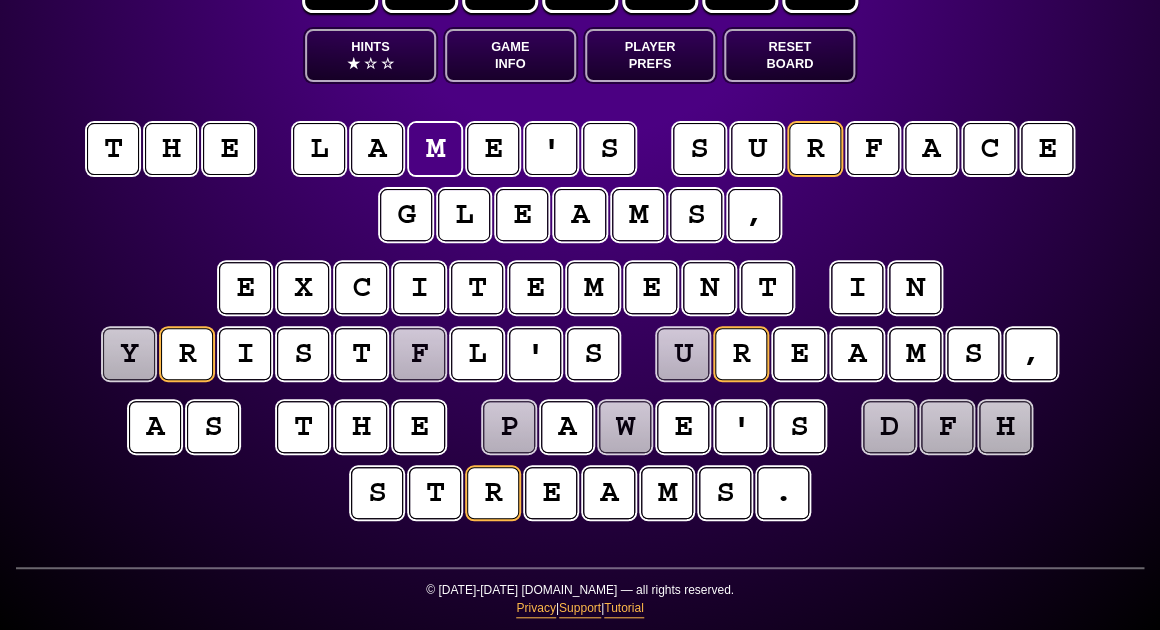 scroll, scrollTop: 95, scrollLeft: 0, axis: vertical 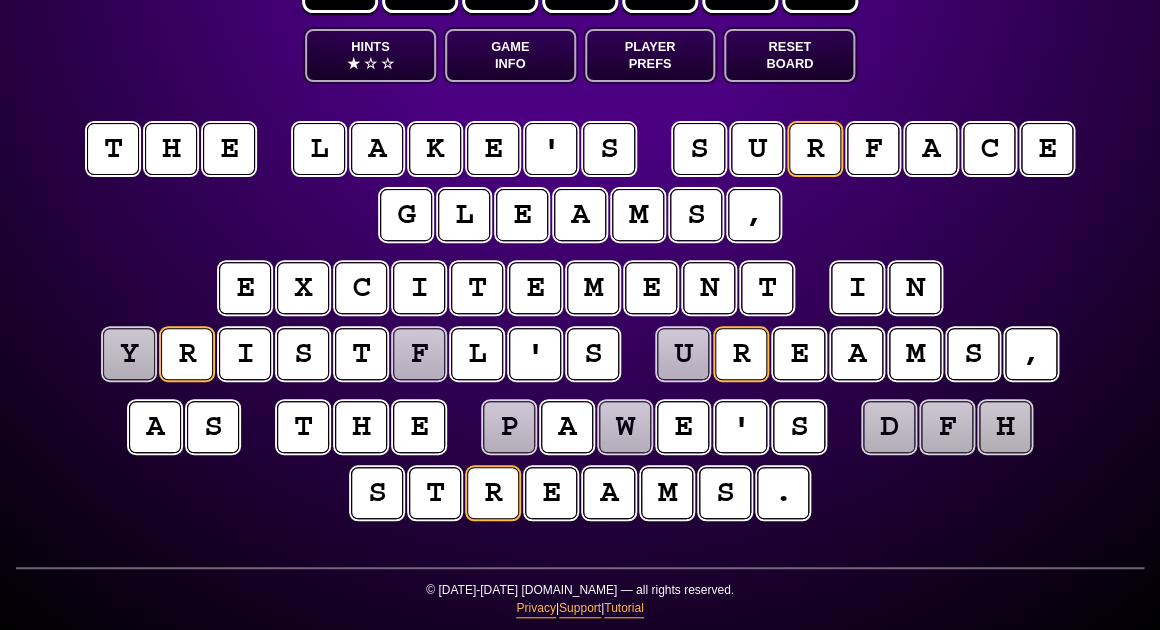 click on "t h e l a k e ' s s u r f a c e g l e a m s ," at bounding box center (580, 183) 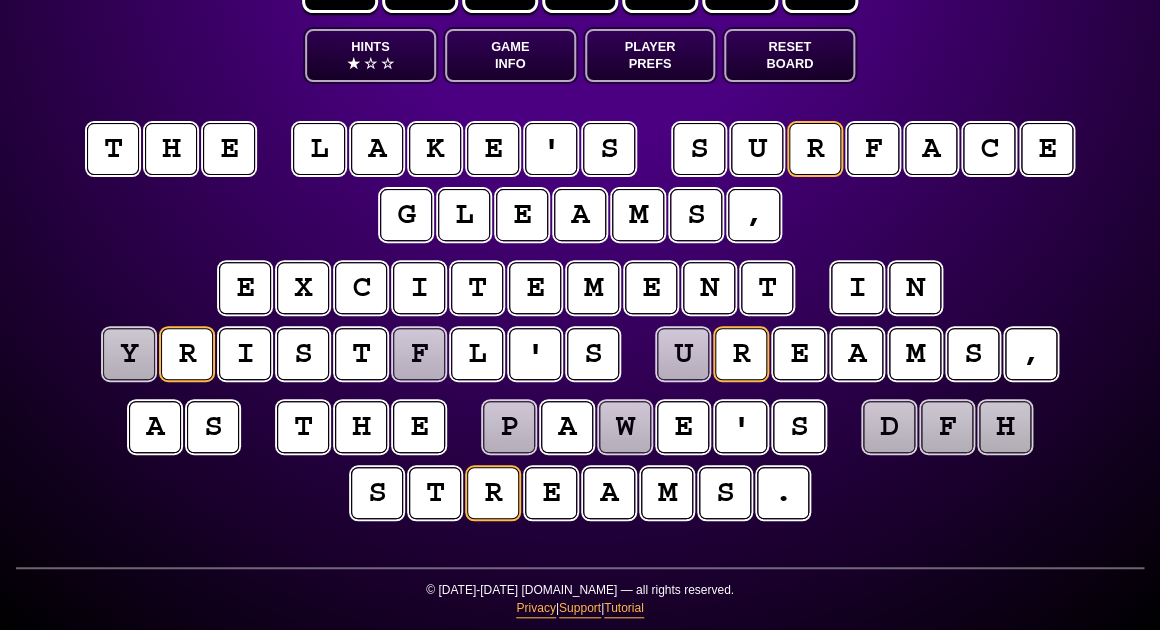 scroll, scrollTop: 95, scrollLeft: 0, axis: vertical 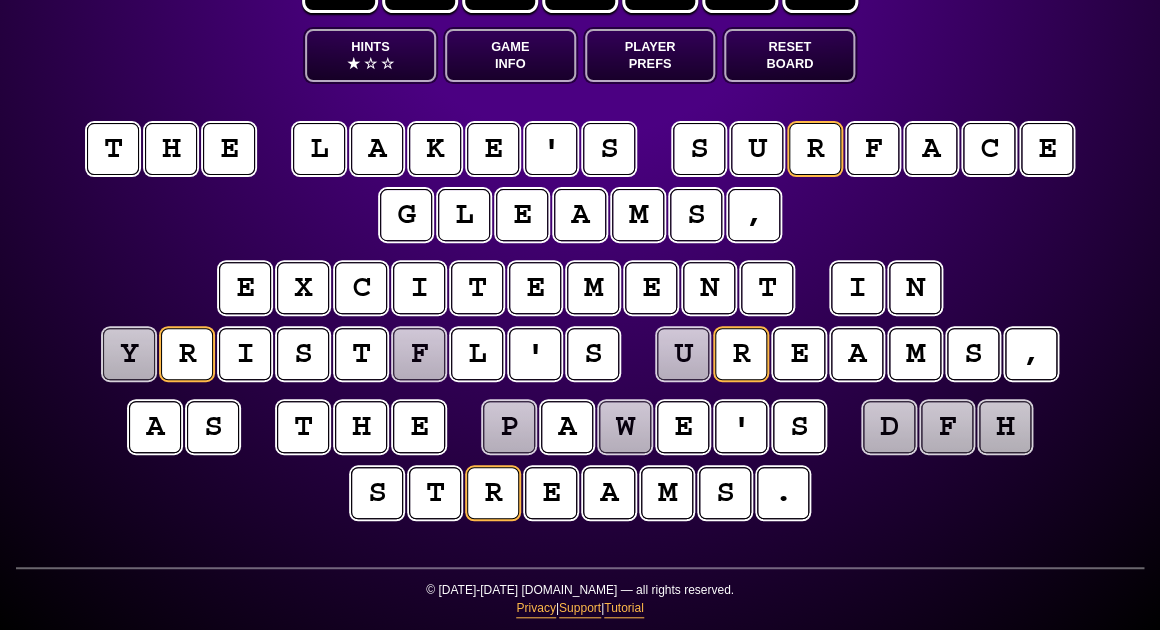 click on "p" at bounding box center (509, 427) 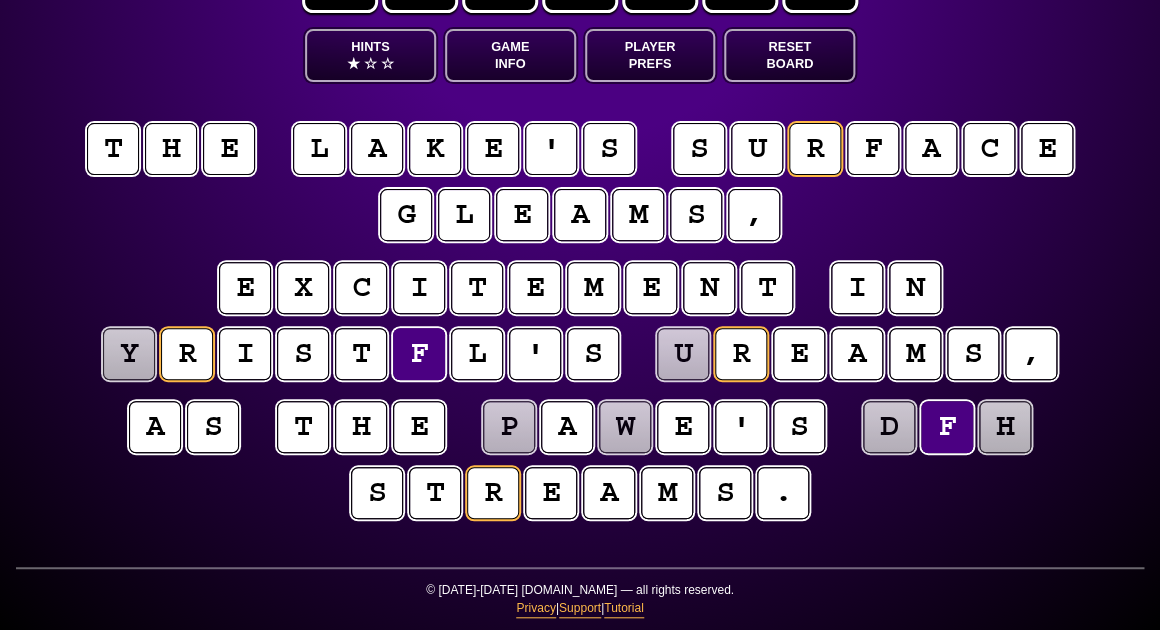 scroll, scrollTop: 95, scrollLeft: 0, axis: vertical 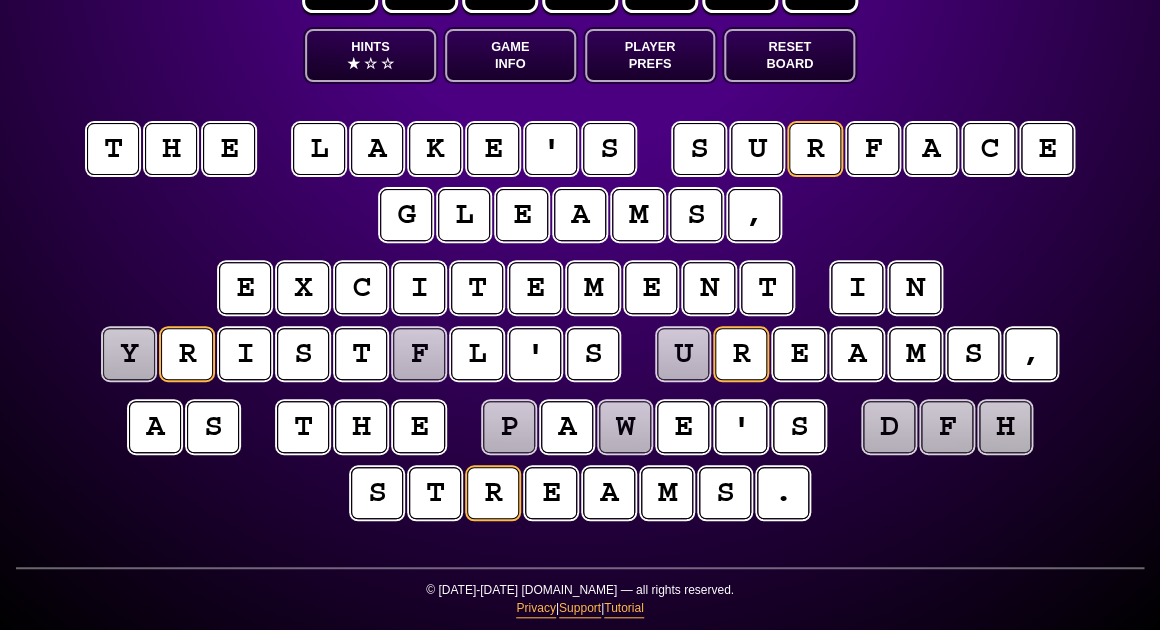 click on "h" at bounding box center (1005, 427) 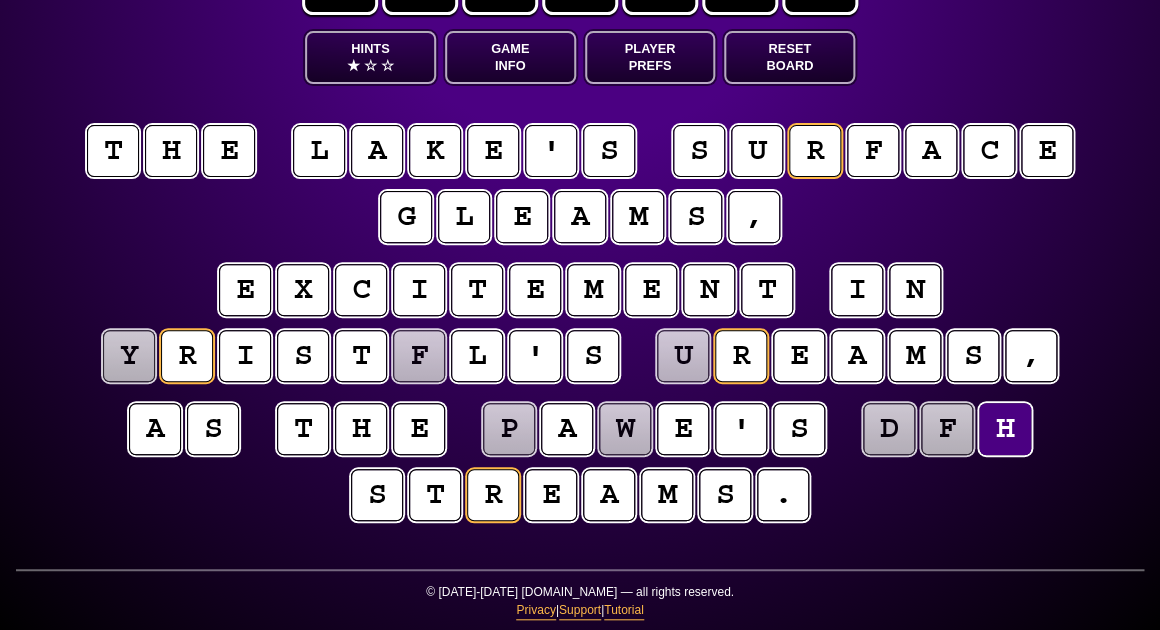 scroll, scrollTop: 93, scrollLeft: 0, axis: vertical 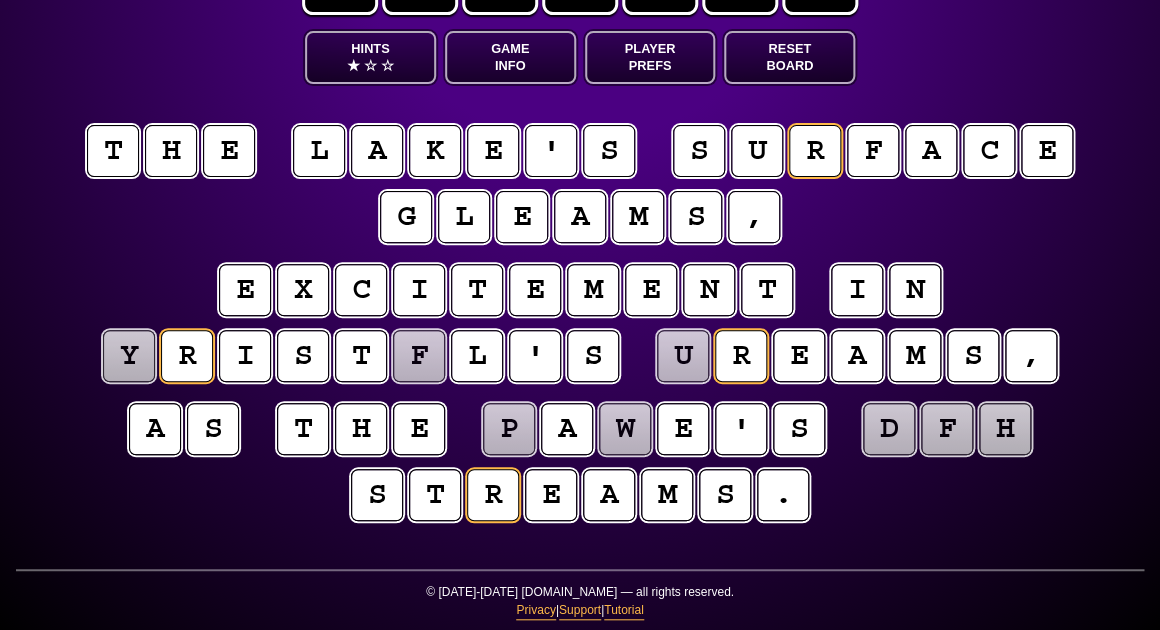 click on "f" at bounding box center (418, 355) 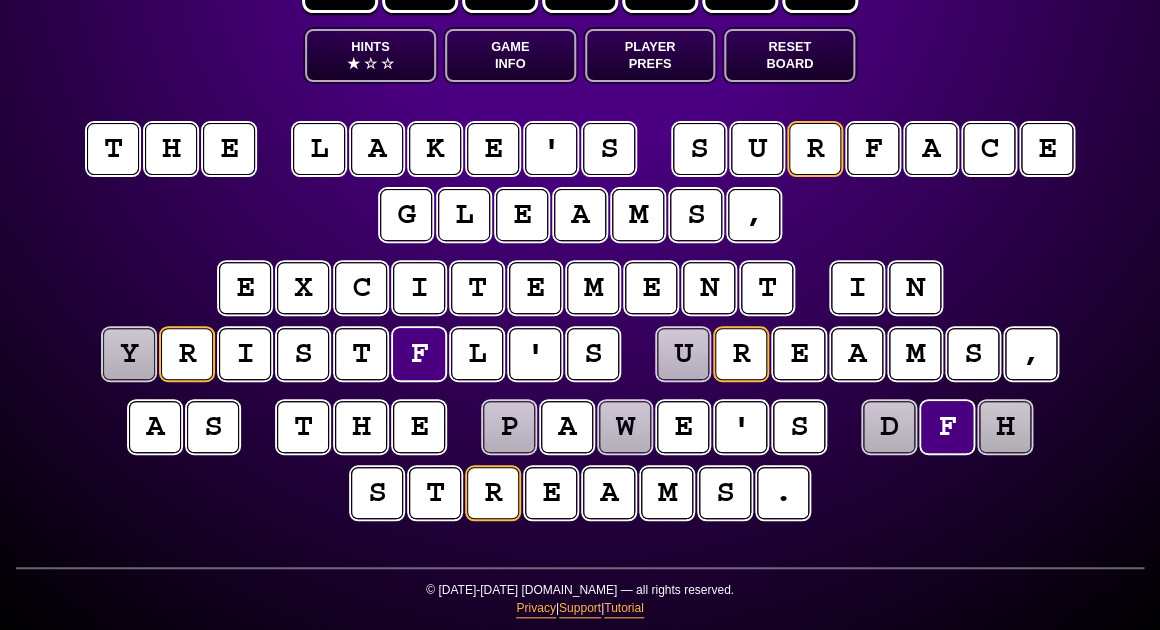 scroll, scrollTop: 95, scrollLeft: 0, axis: vertical 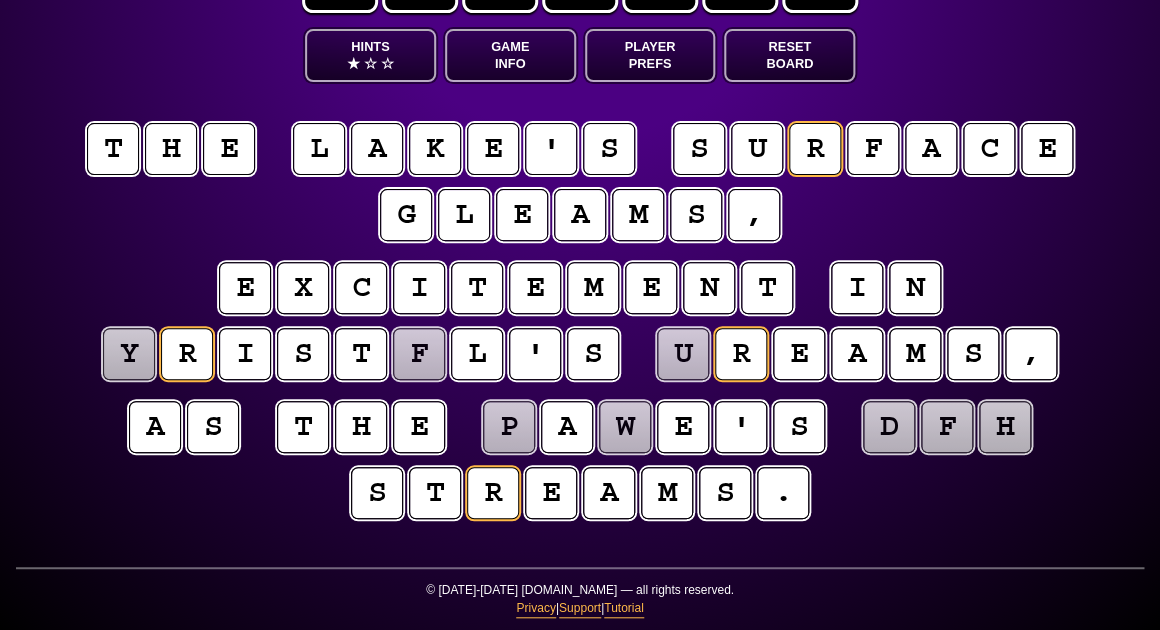 click on "y" at bounding box center (128, 353) 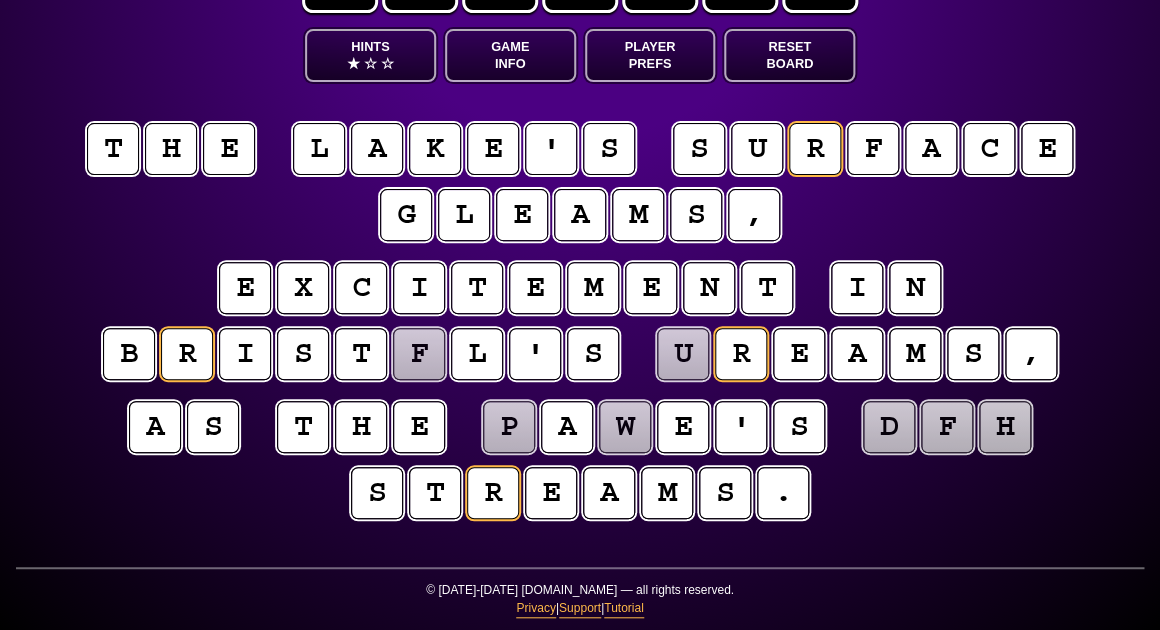 click on "f" at bounding box center [419, 353] 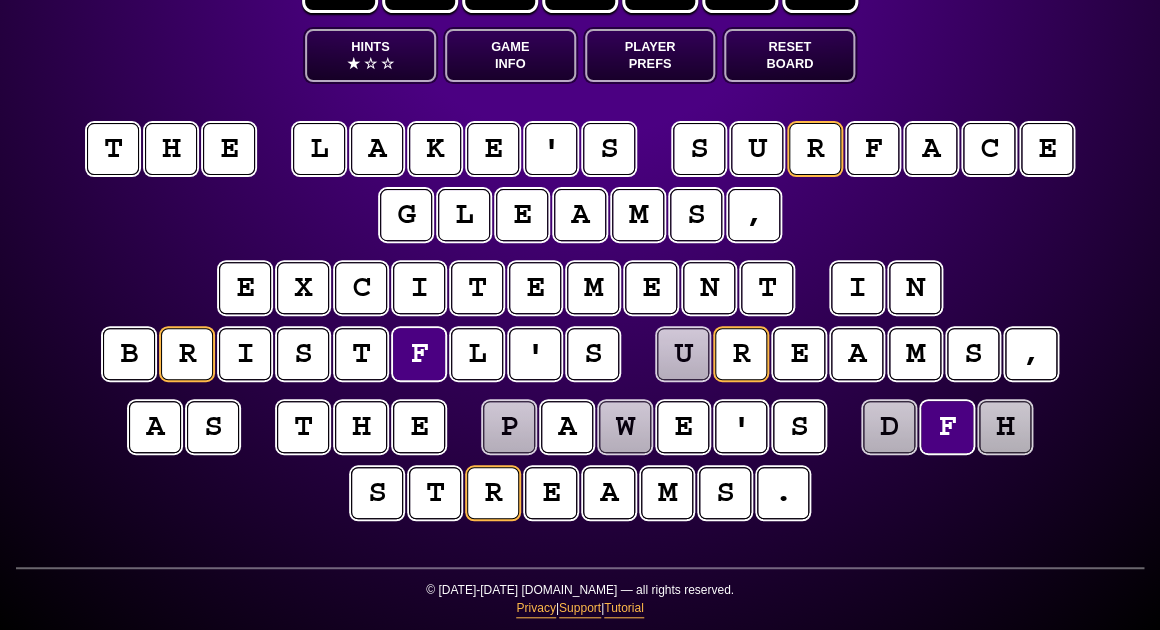 scroll, scrollTop: 95, scrollLeft: 0, axis: vertical 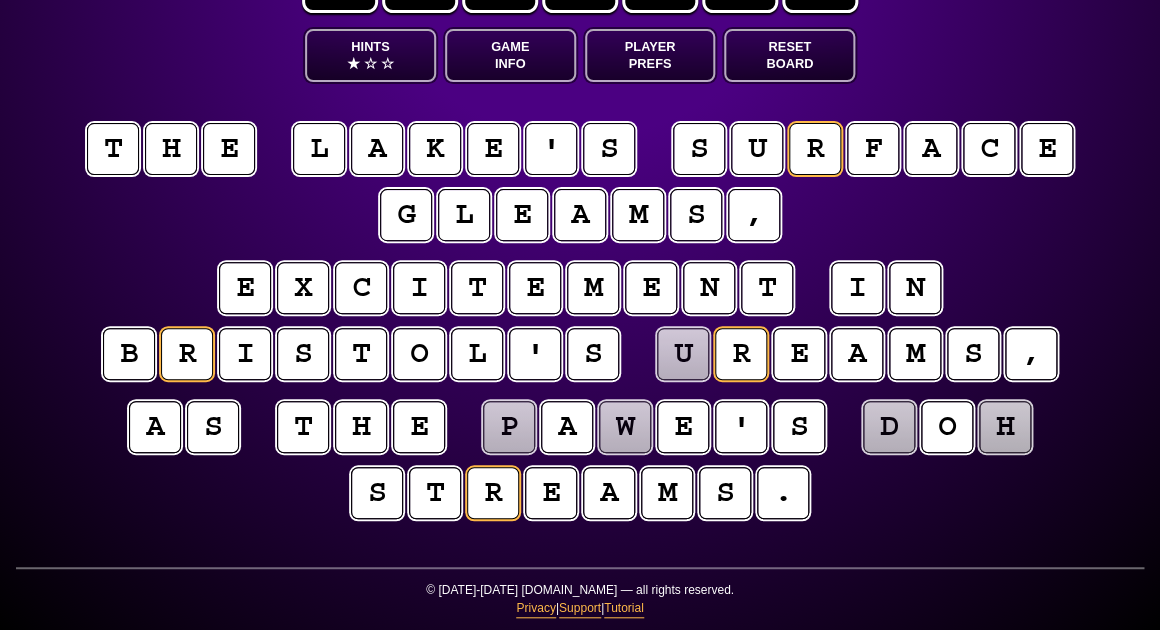 click on "u" at bounding box center (682, 353) 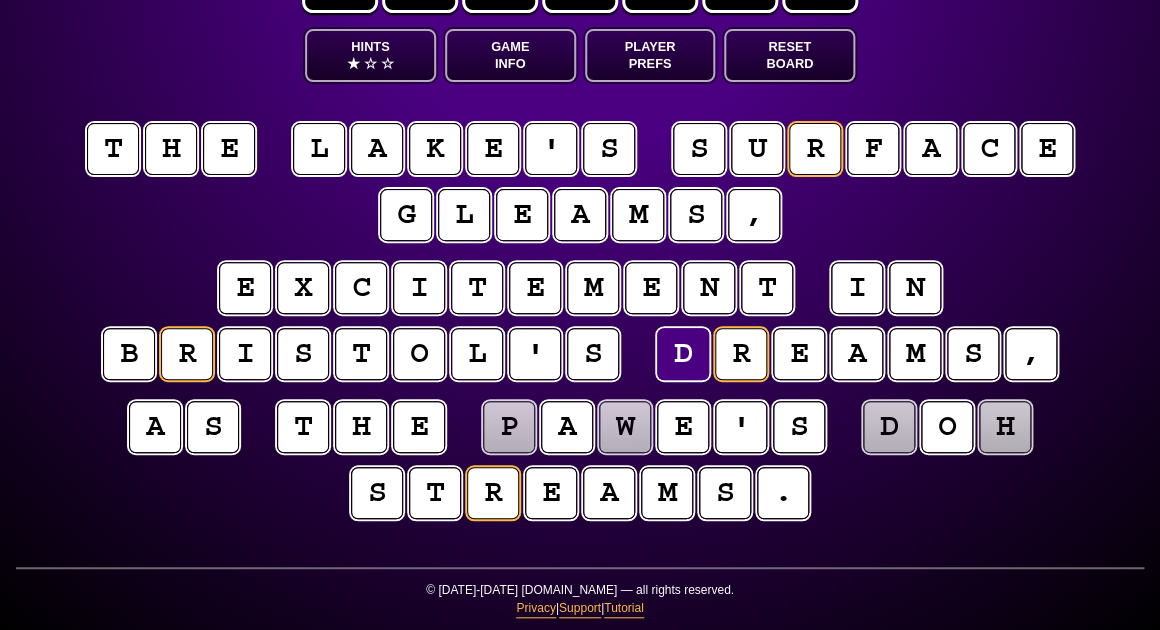 scroll, scrollTop: 95, scrollLeft: 0, axis: vertical 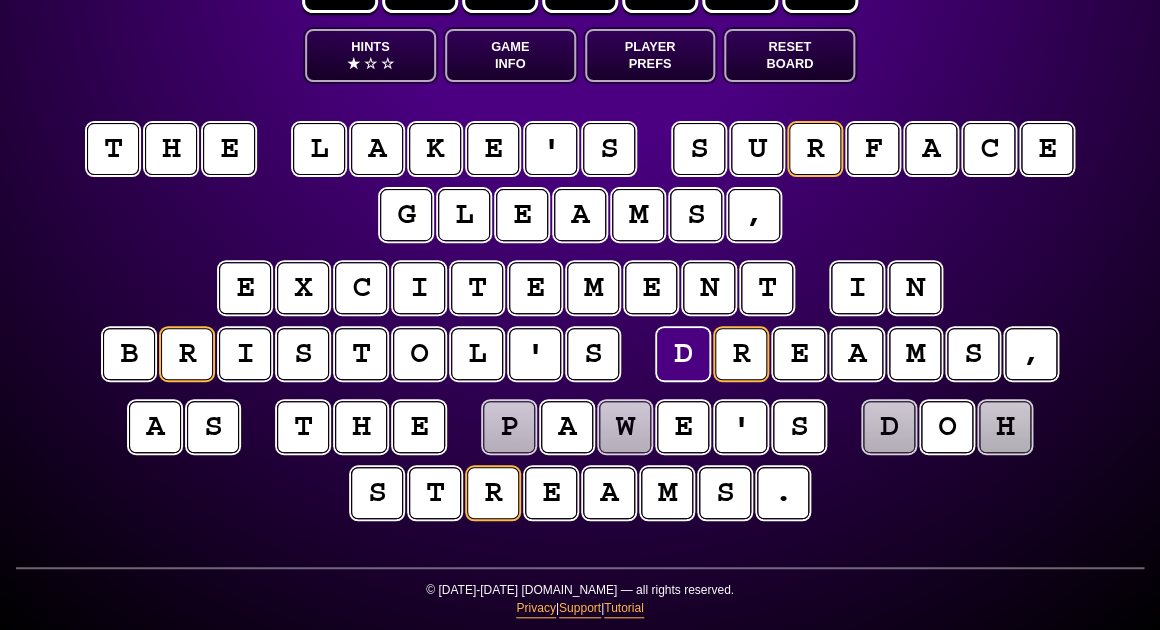click on "a s t h e p a w e ' s d o h s t r e a m s ." at bounding box center [580, 461] 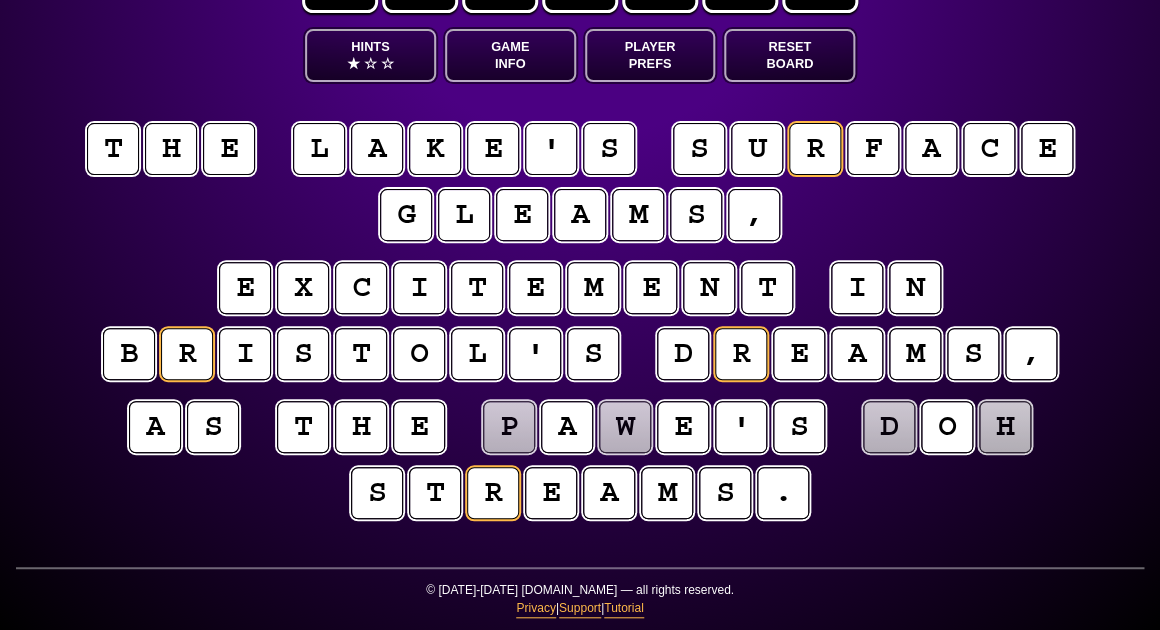 scroll, scrollTop: 94, scrollLeft: 0, axis: vertical 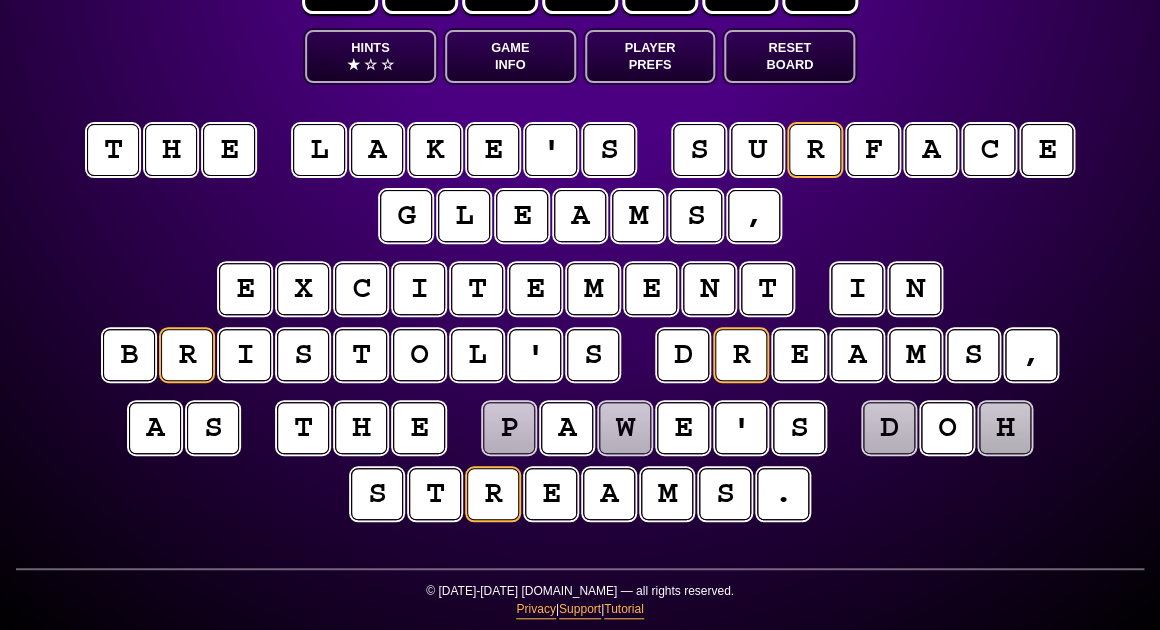click on "d" at bounding box center [889, 428] 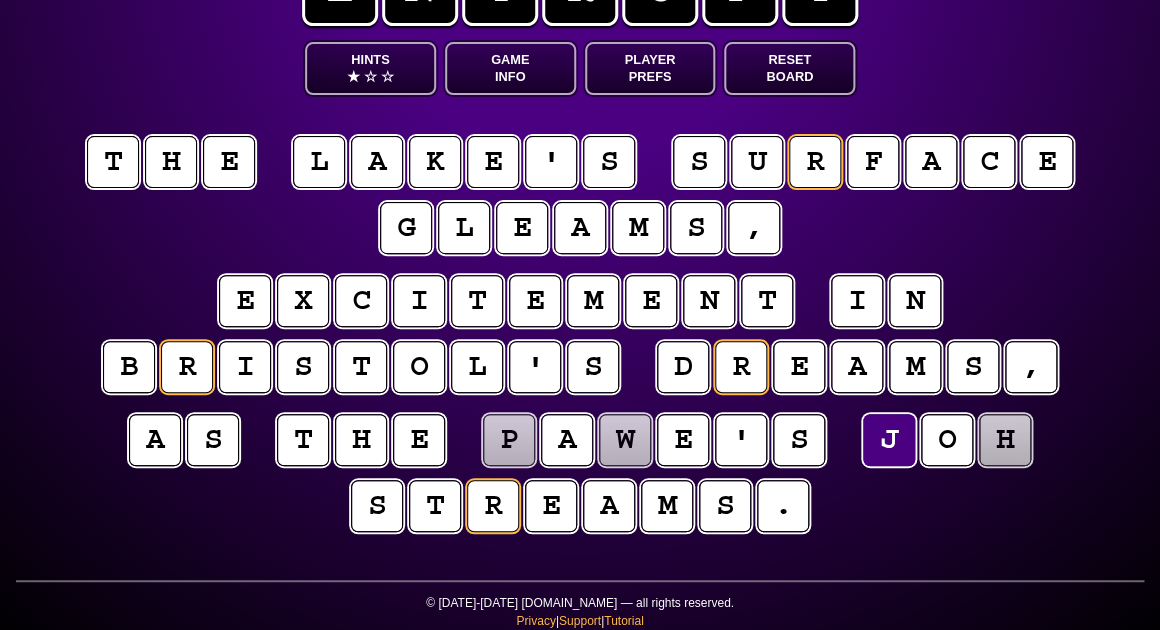 scroll, scrollTop: 97, scrollLeft: 2, axis: both 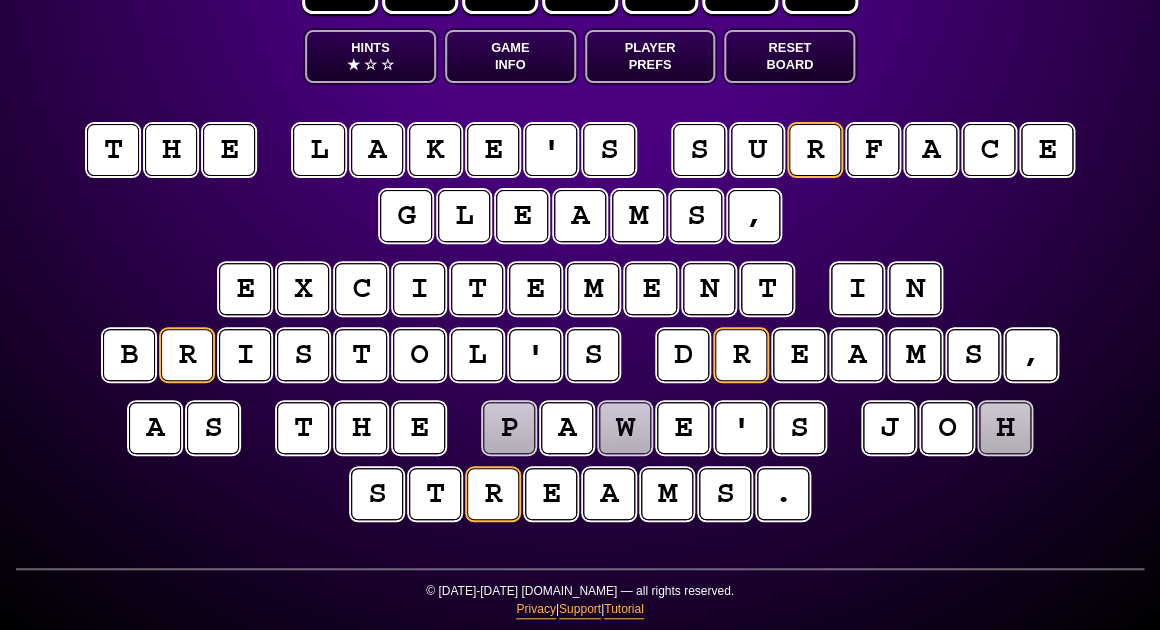 click on "h" at bounding box center (1005, 428) 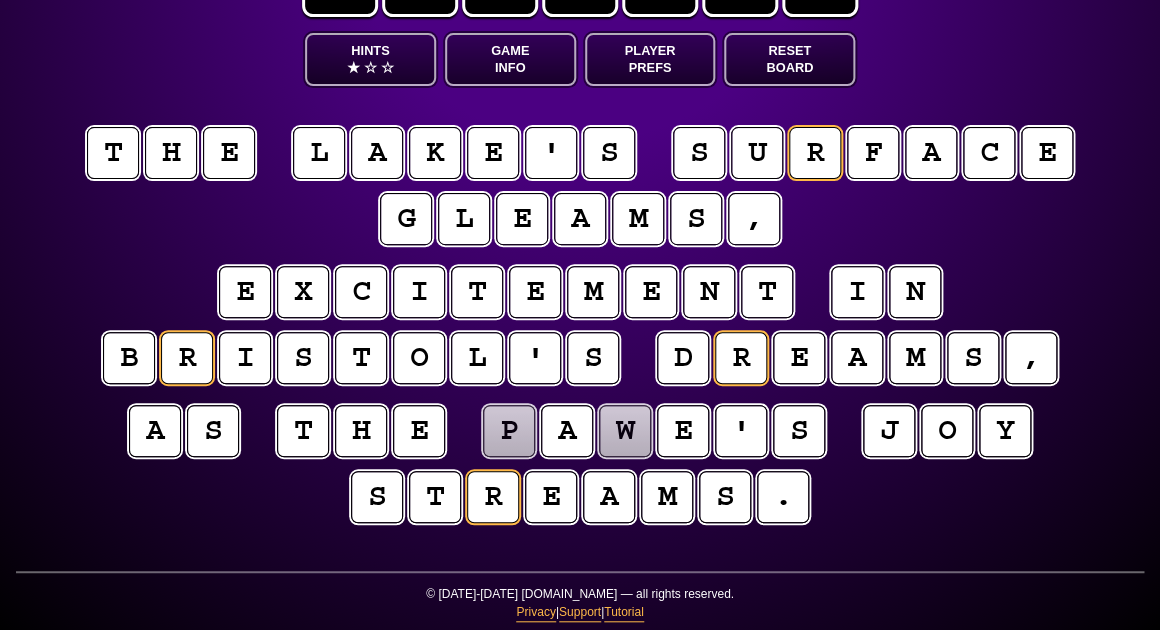 click on "a s t h e p a w e ' s j o y s t r e a m s ." at bounding box center [580, 465] 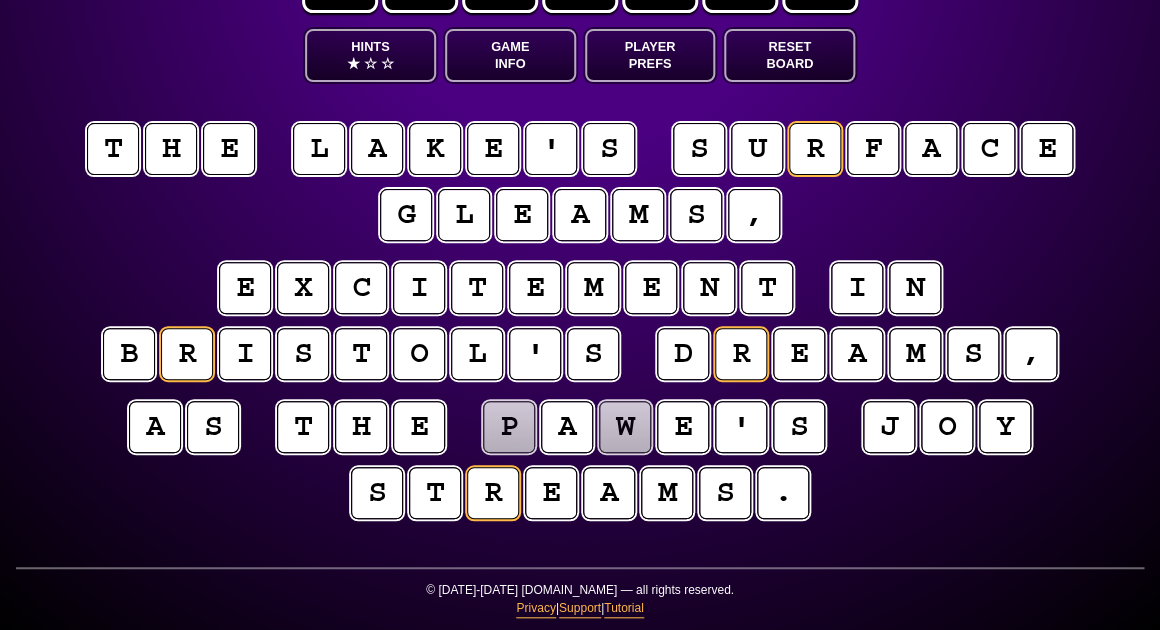 scroll, scrollTop: 95, scrollLeft: 0, axis: vertical 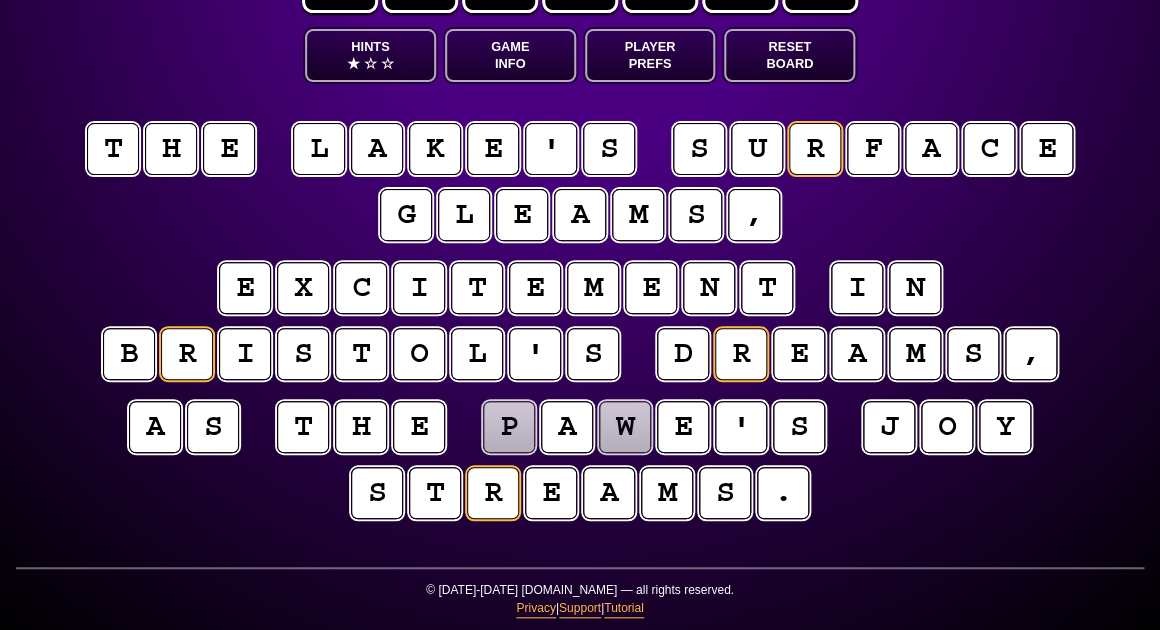 click on "p" at bounding box center (509, 427) 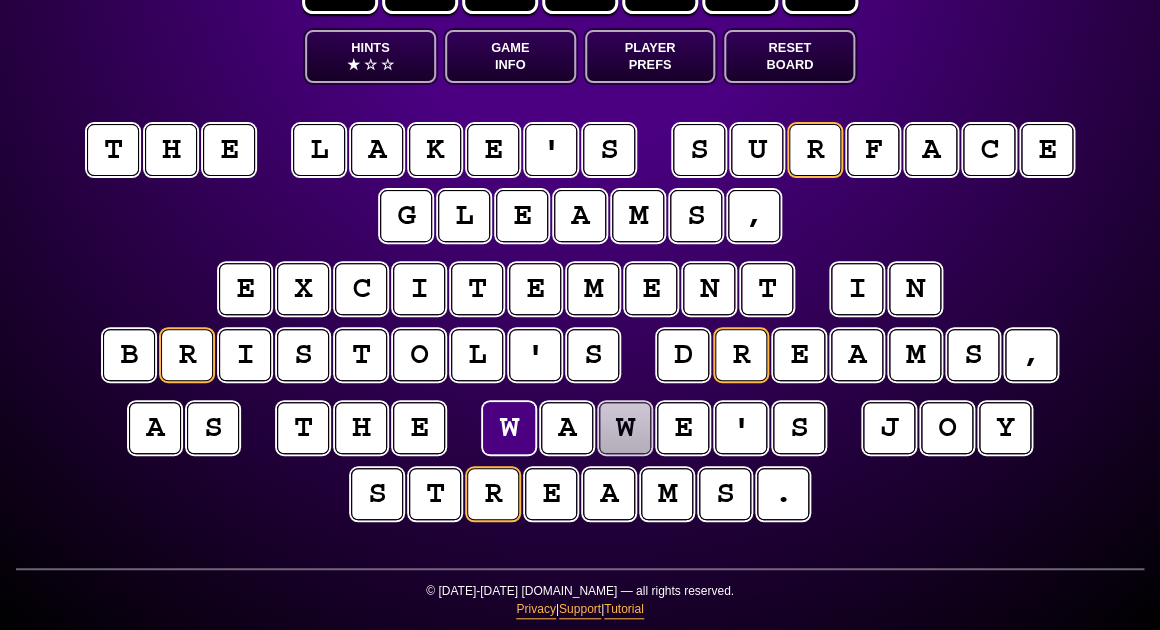 scroll, scrollTop: 94, scrollLeft: 0, axis: vertical 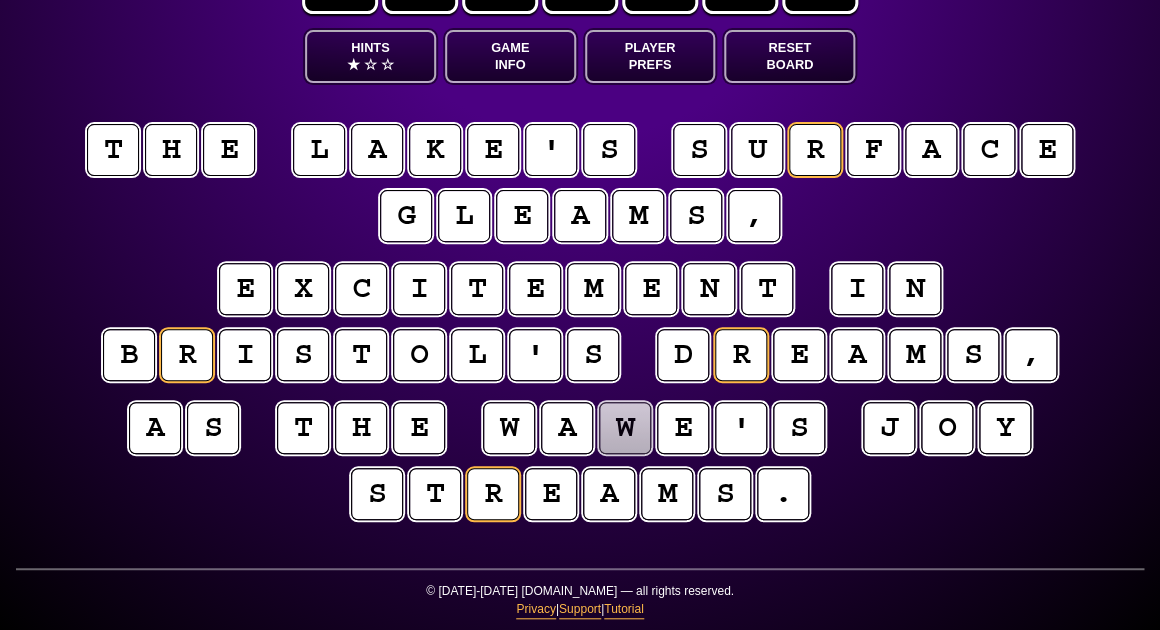 click on "w" at bounding box center (624, 428) 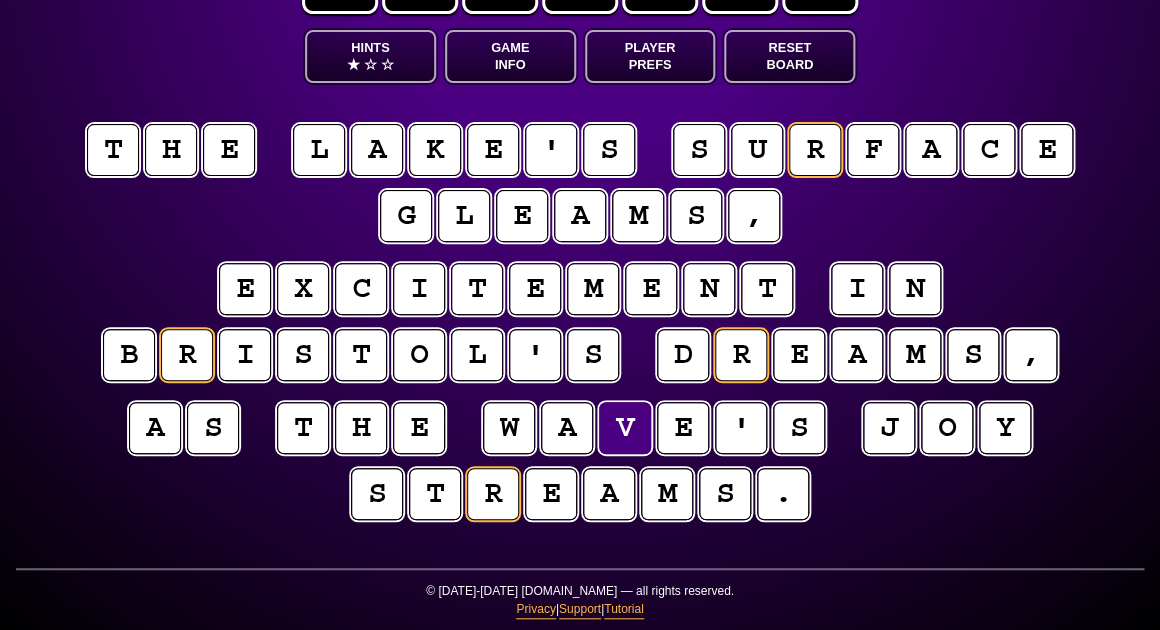 type on "**********" 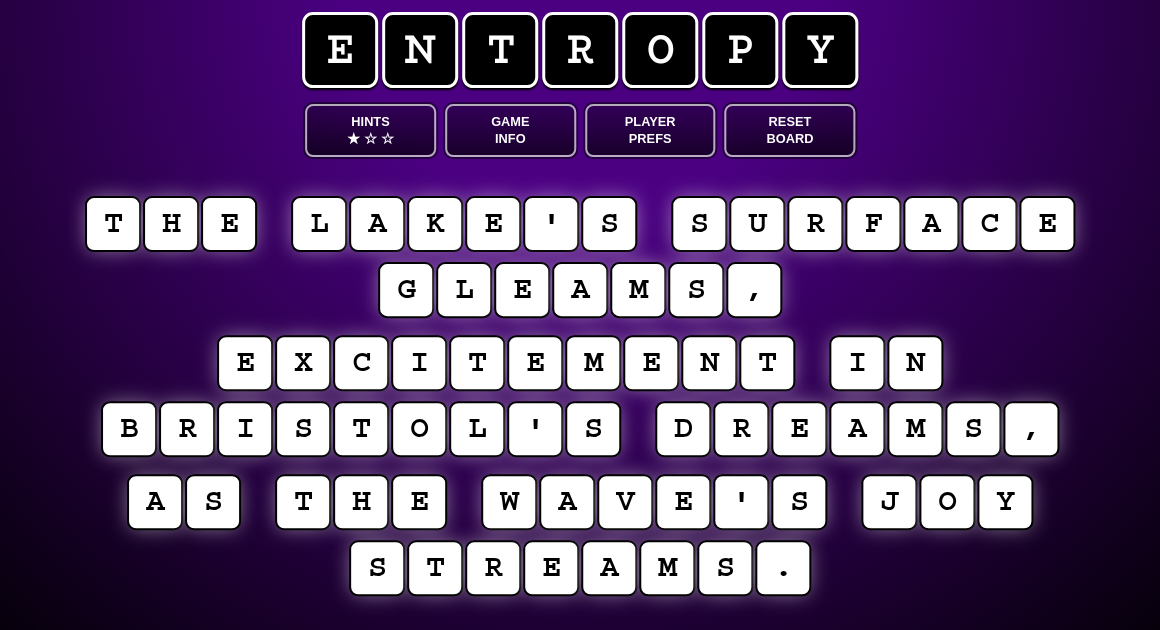 scroll, scrollTop: 0, scrollLeft: 0, axis: both 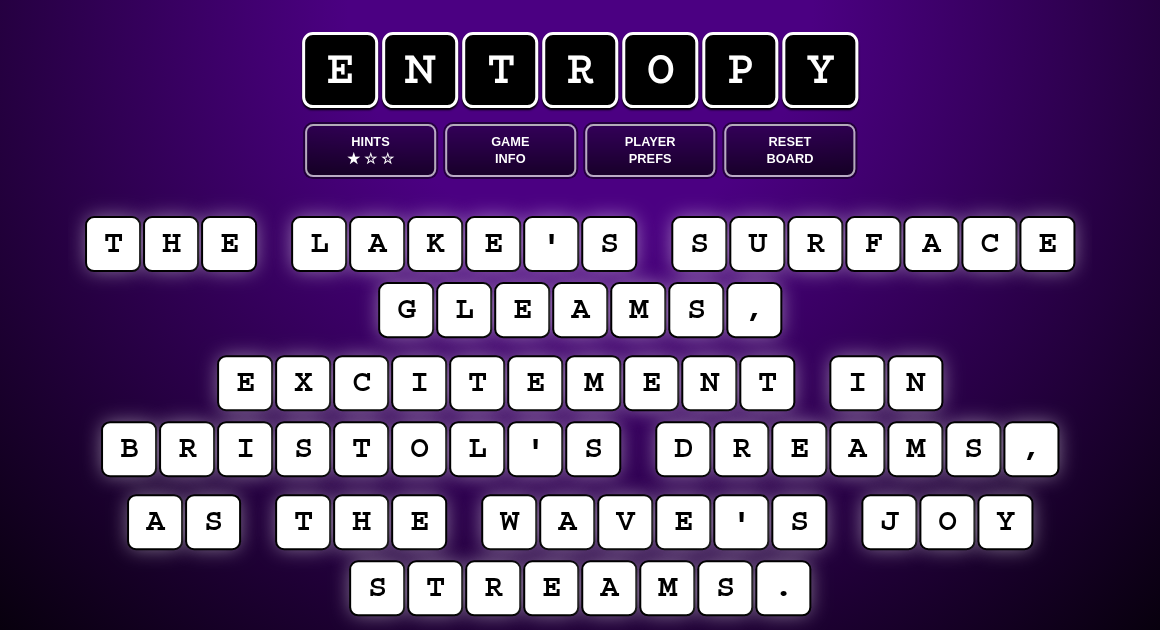 click on "Game Info" at bounding box center (510, 150) 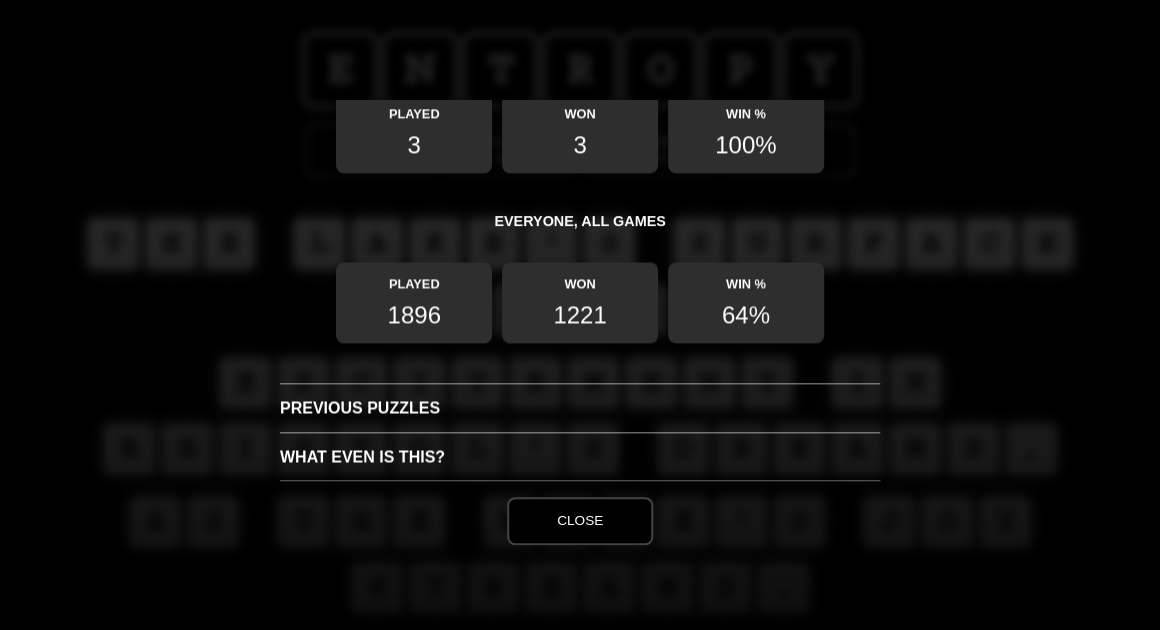 scroll, scrollTop: 773, scrollLeft: 0, axis: vertical 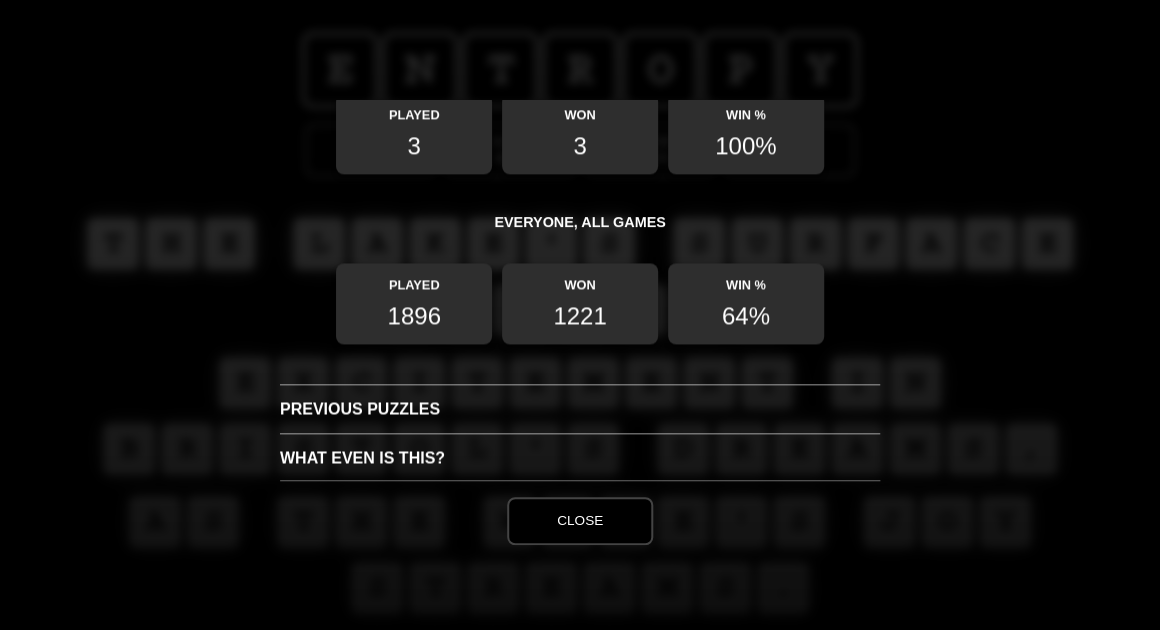 click on "Close" at bounding box center (580, 521) 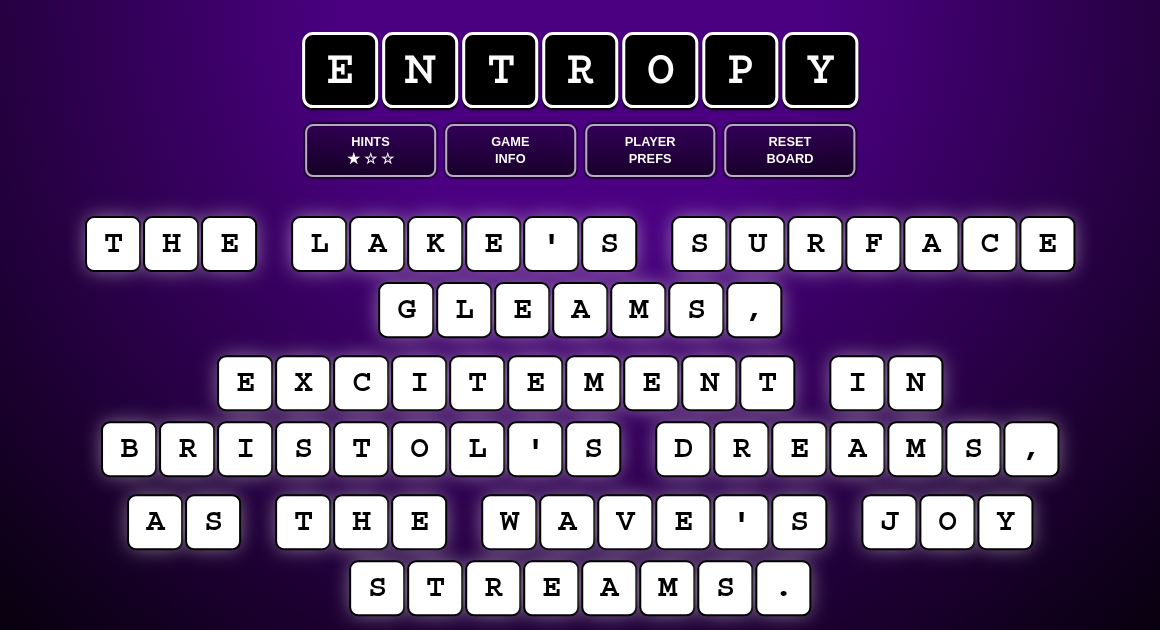 scroll, scrollTop: 4, scrollLeft: 0, axis: vertical 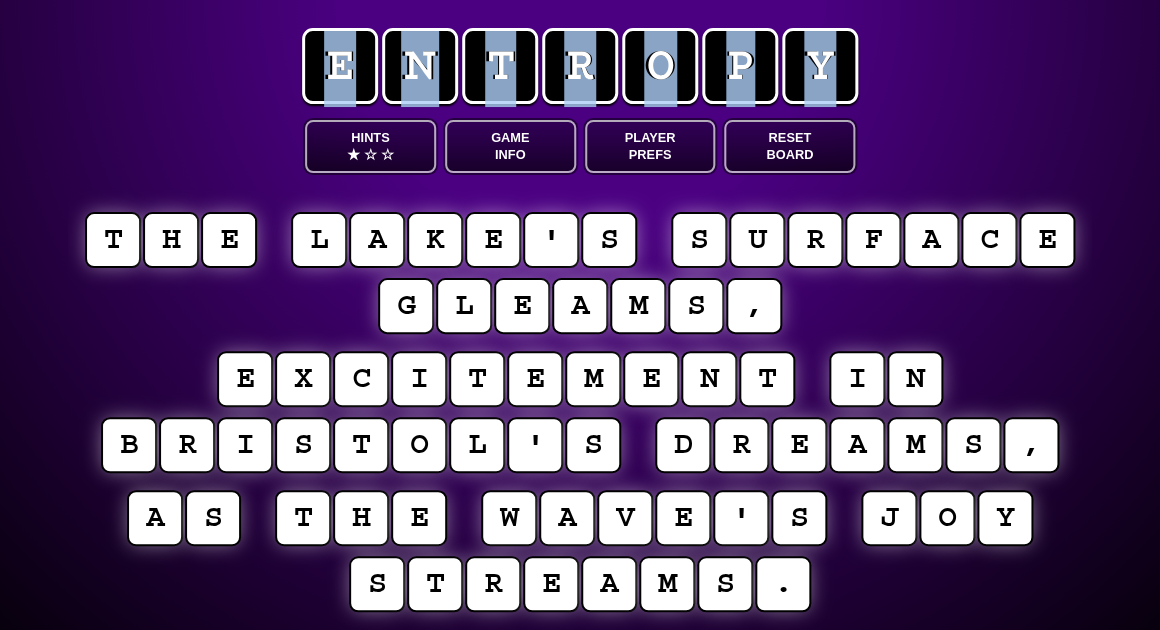 click on "e n t r o p y
Hints ★   ☆   ☆
Game Info
Player Prefs
Reset Board
t h e l a k e ' s s u r f a c e g l e a m s , e x c i t e m e n t i n b r i s t o l ' s d r e a m s , a s t h e w a v e ' s j o y s t r e a m s .
© [DATE]-[DATE] [DOMAIN_NAME] — all rights reserved. Privacy  |  Support  |  Tutorial
Hints
One Hint Activated!
Hints are tiered and become active at  different stages.
★  Play for 3 minutes
Pick from one of the available hints after you've played for three minutes.
You used this hint already!
☆  5 Total Players
☆" at bounding box center (580, 311) 